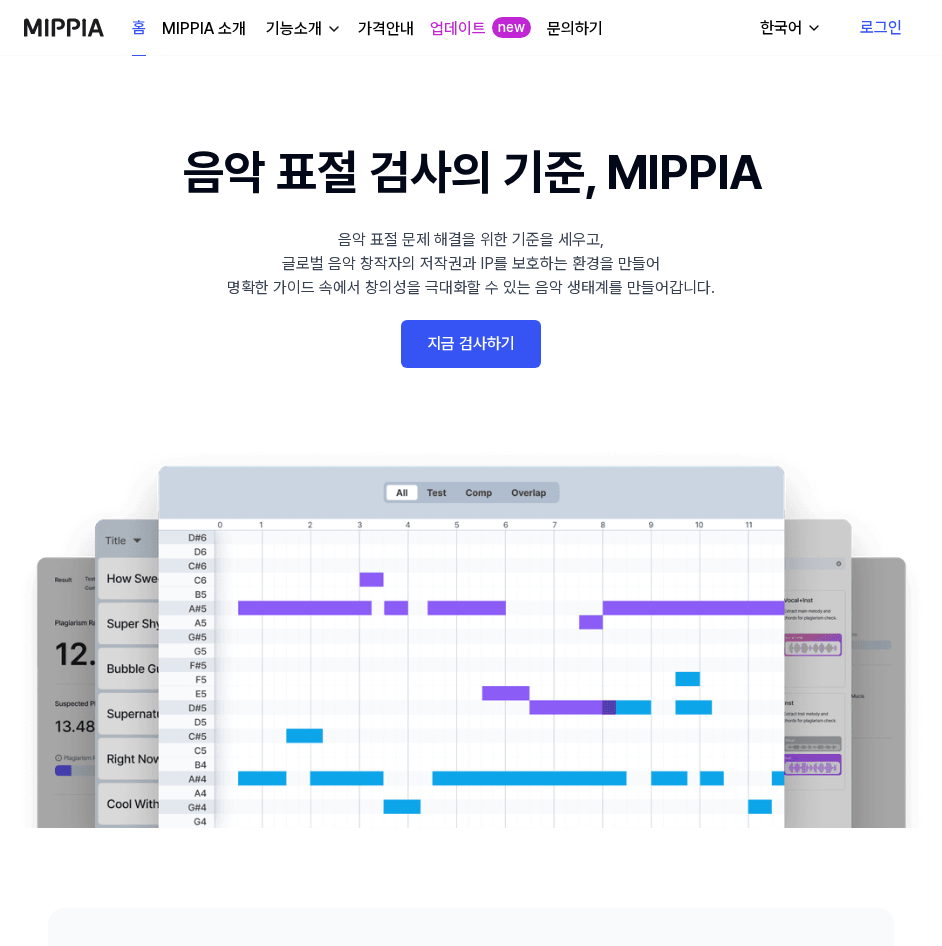 scroll, scrollTop: 0, scrollLeft: 0, axis: both 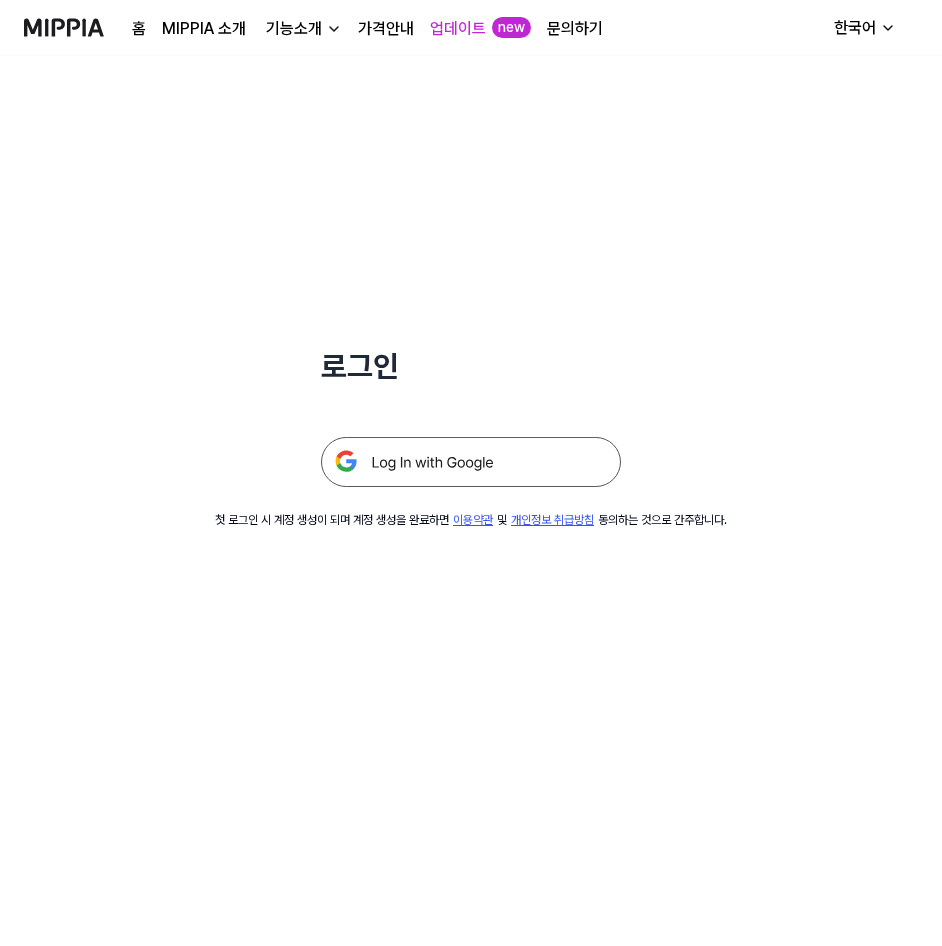 click at bounding box center [471, 462] 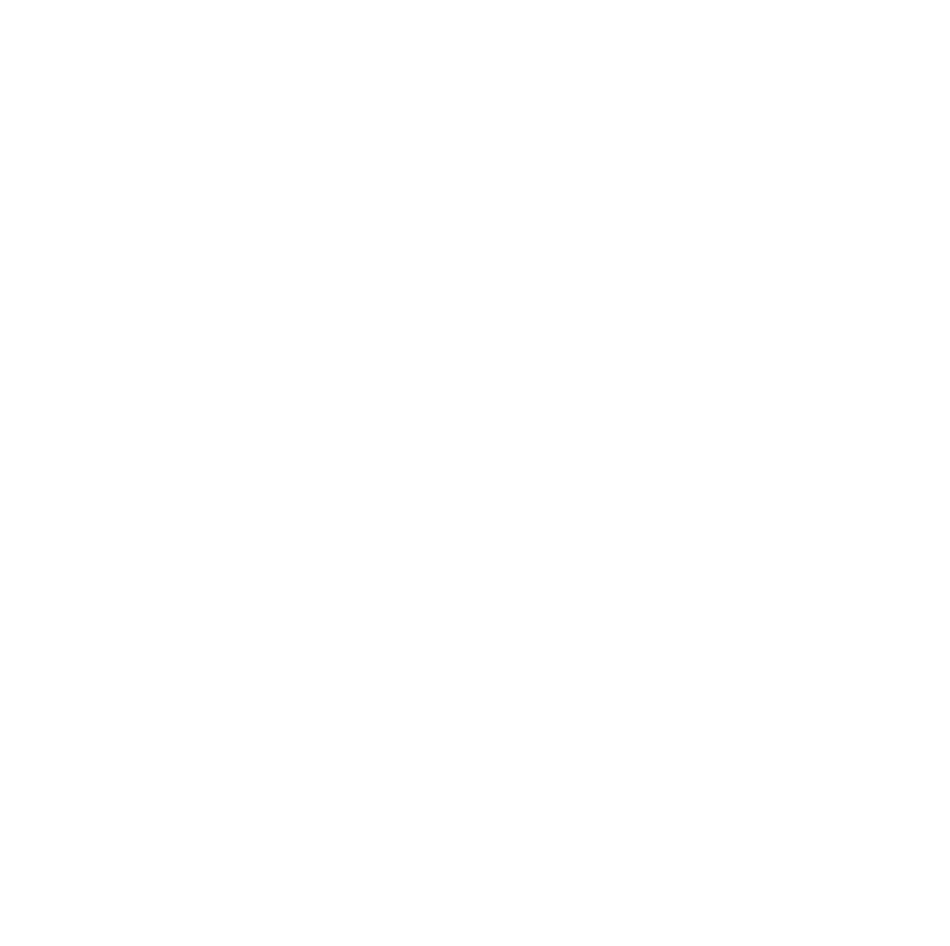 scroll, scrollTop: 0, scrollLeft: 0, axis: both 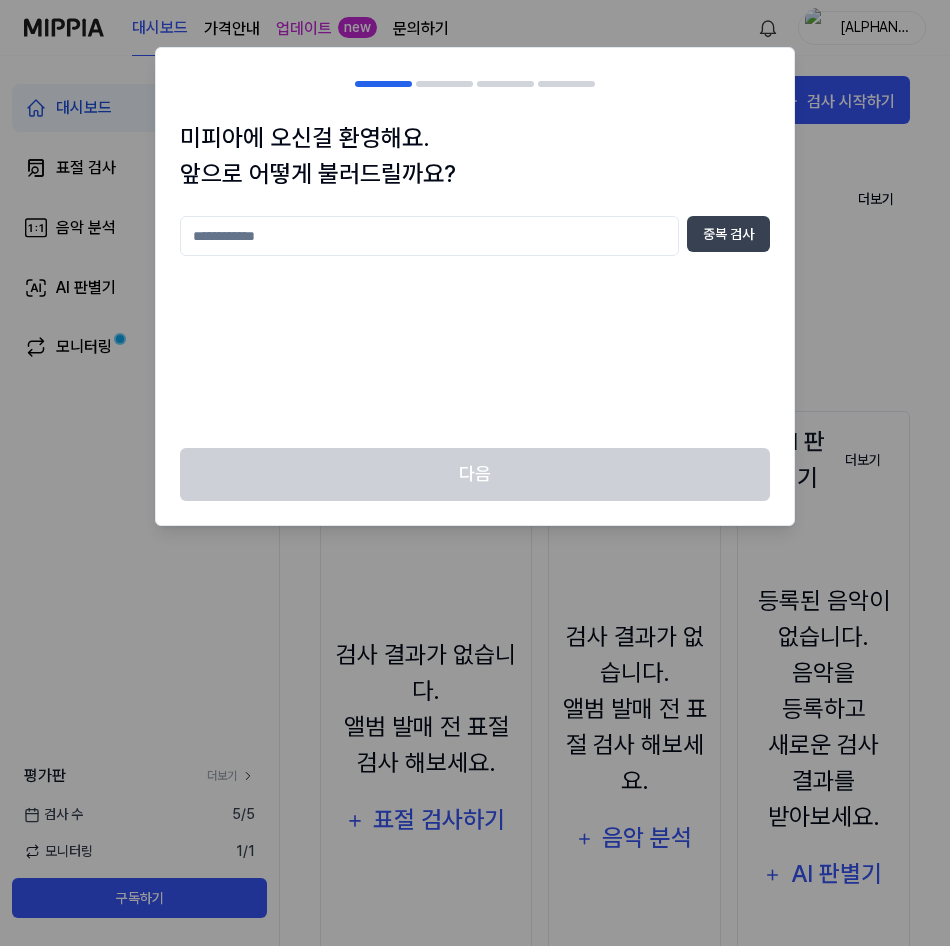 click at bounding box center [429, 236] 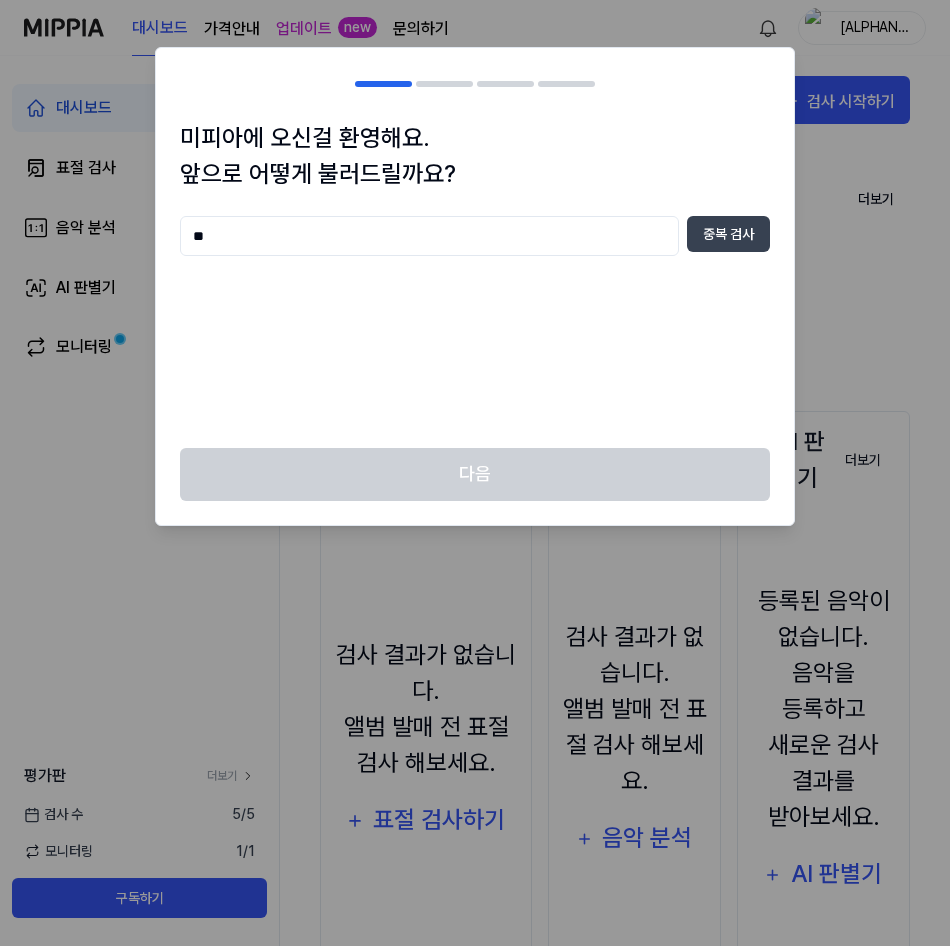 type on "*" 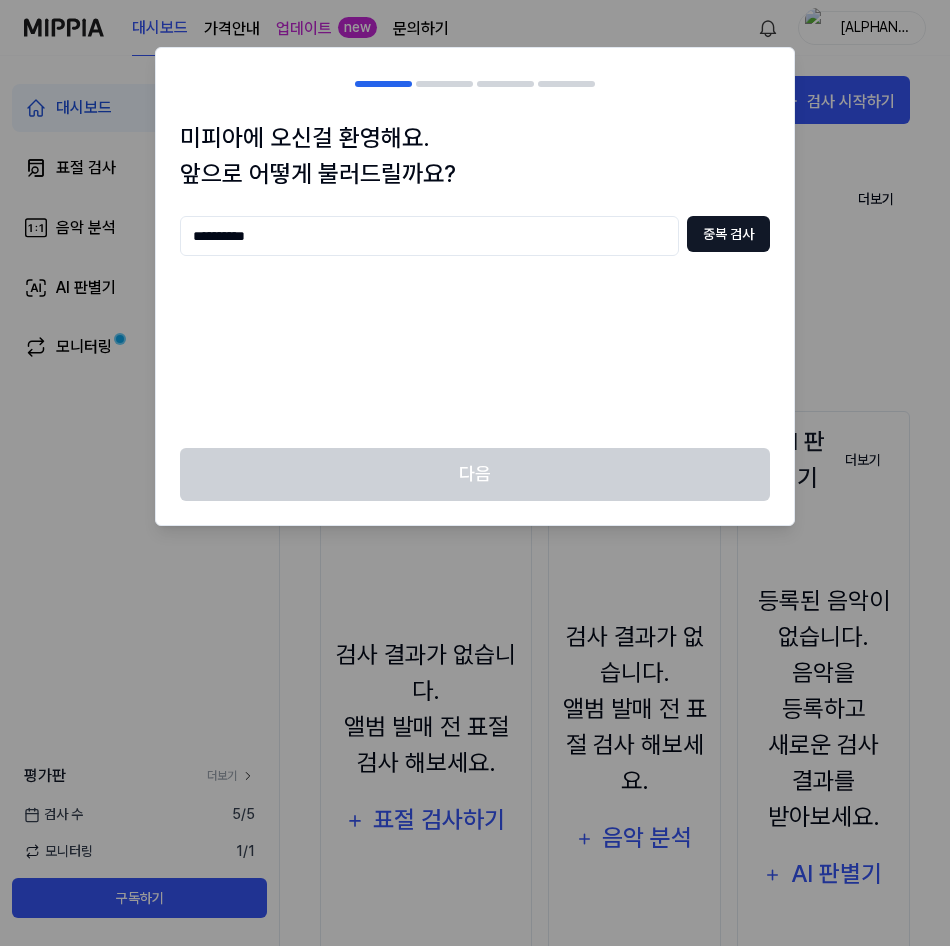 type on "**********" 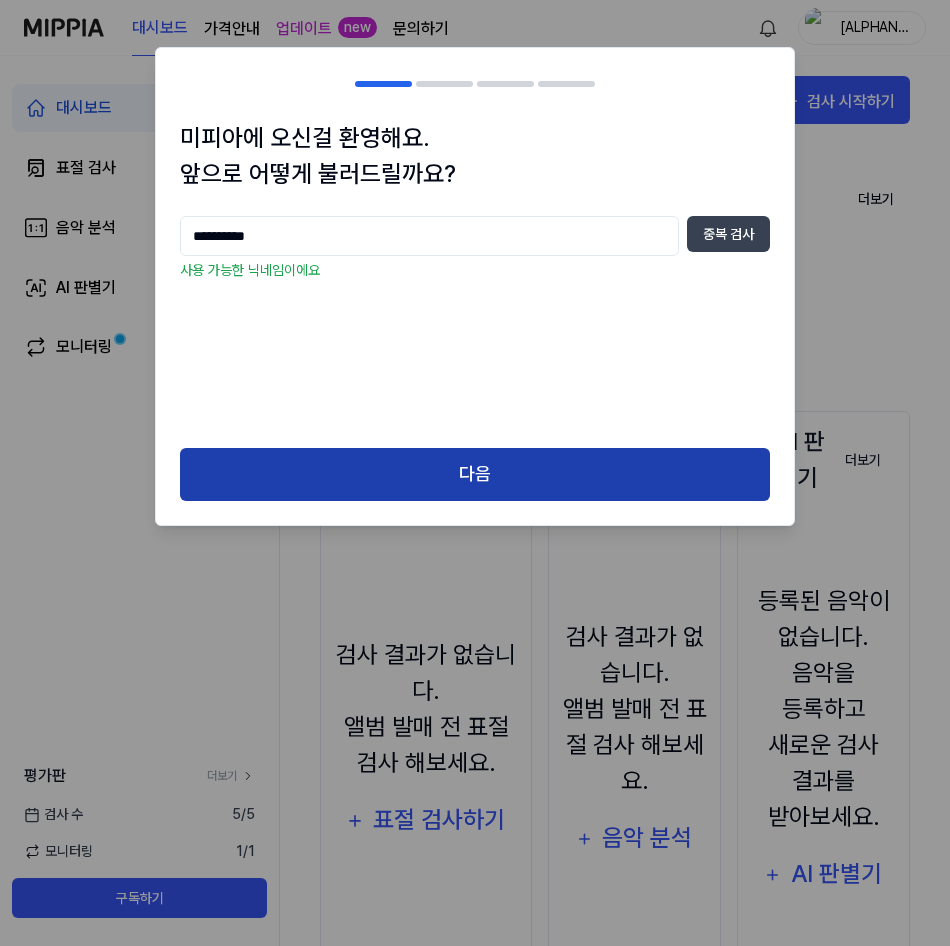 click on "다음" at bounding box center [475, 474] 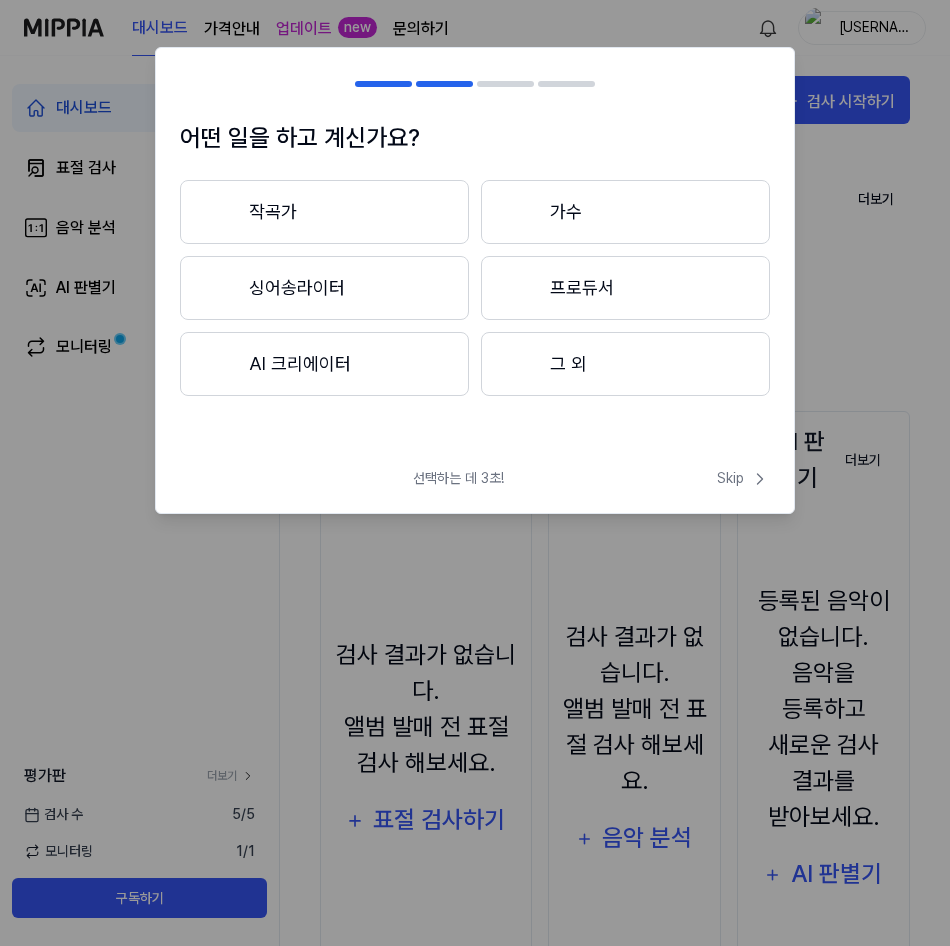 click on "AI 크리에이터" at bounding box center [324, 364] 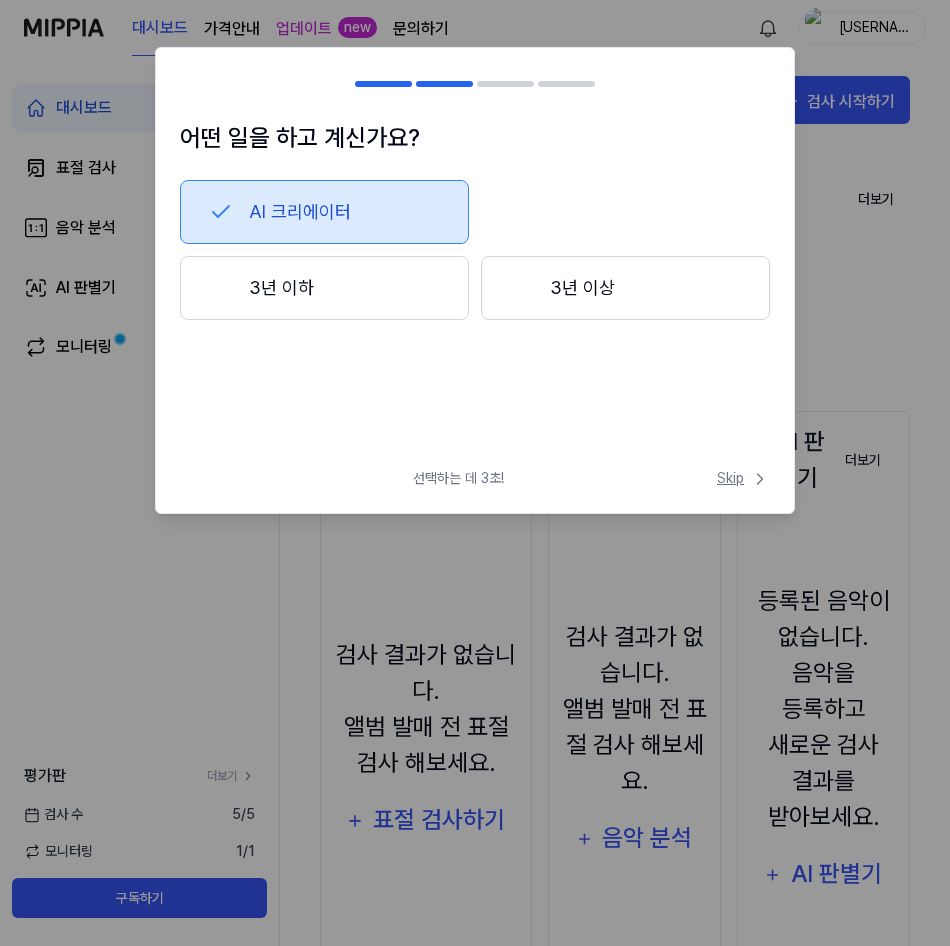 click on "Skip" at bounding box center (743, 478) 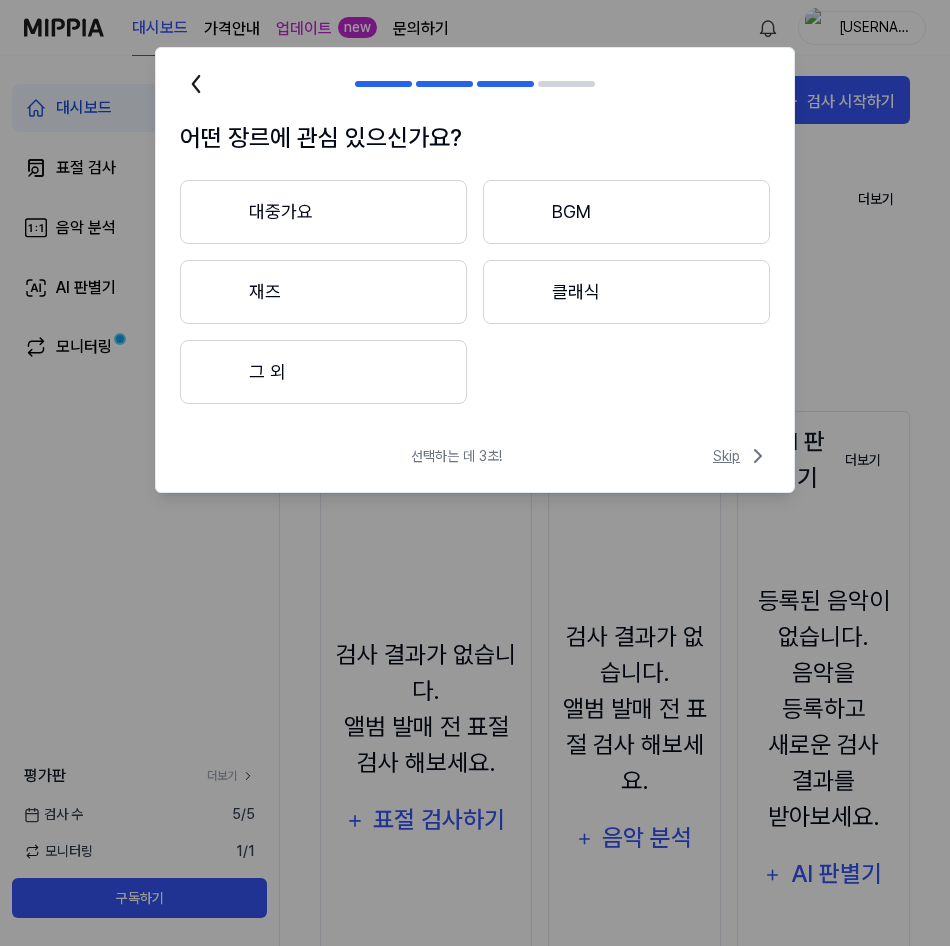 click 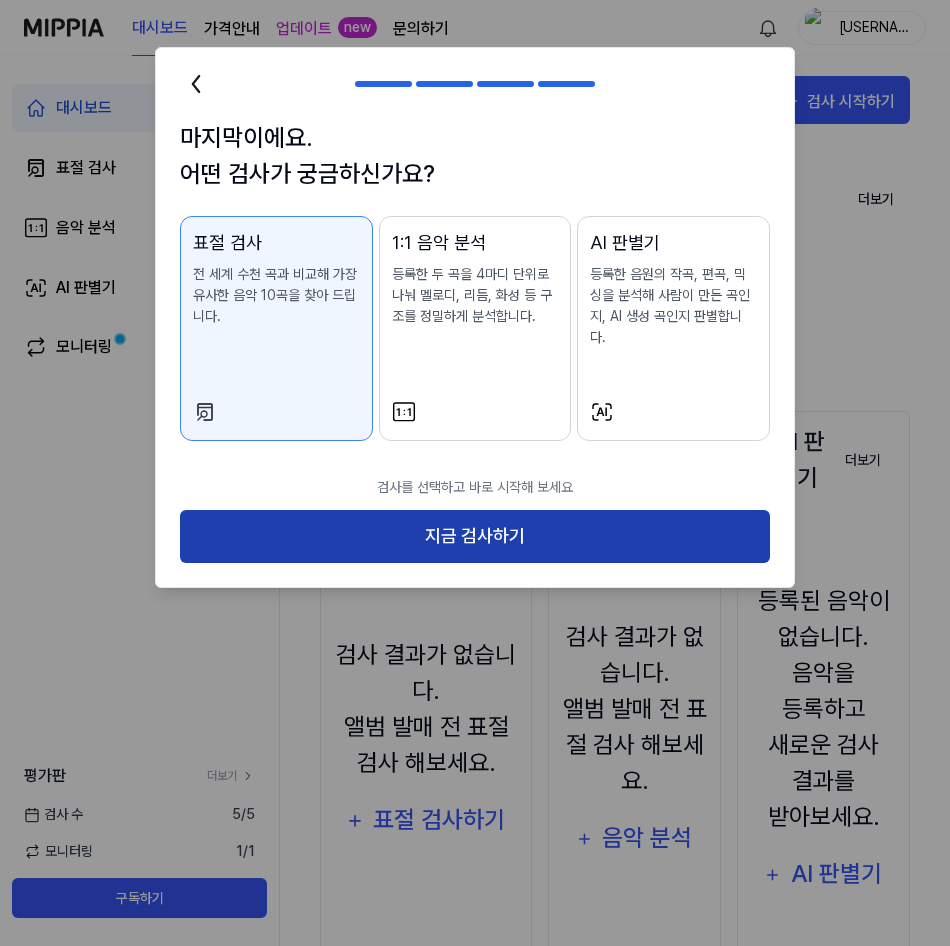 click on "지금 검사하기" at bounding box center [475, 536] 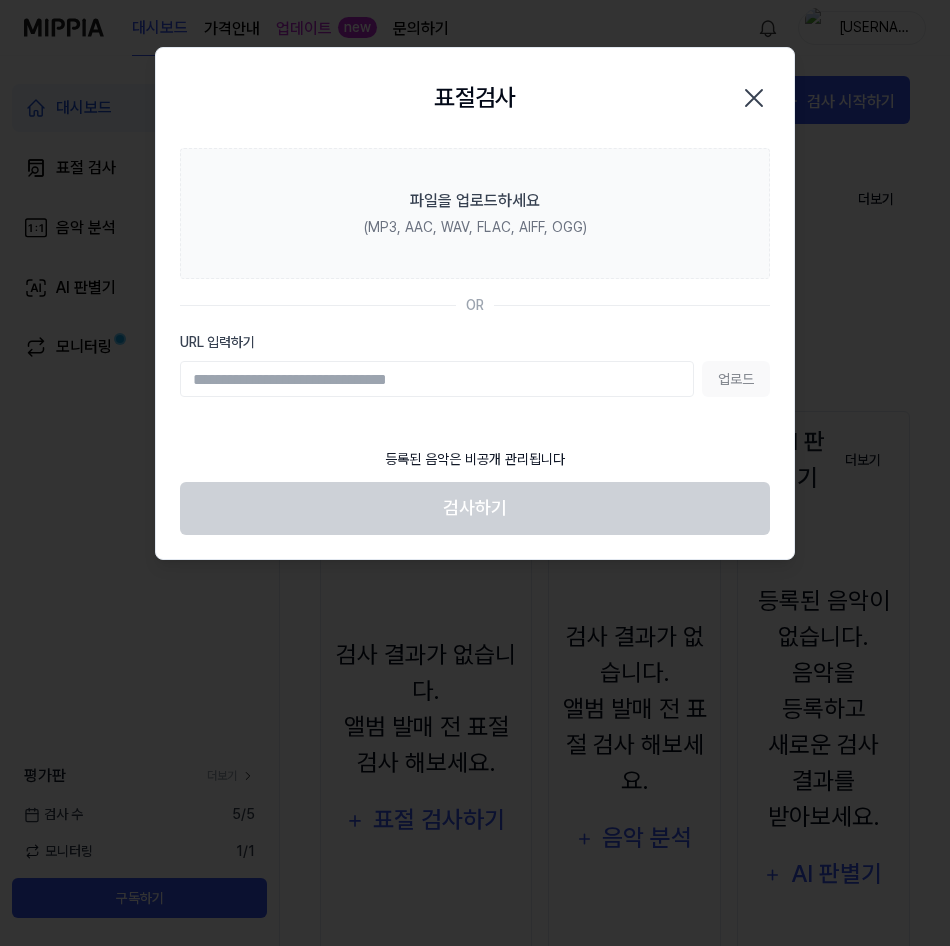 click on "URL 입력하기" at bounding box center [437, 379] 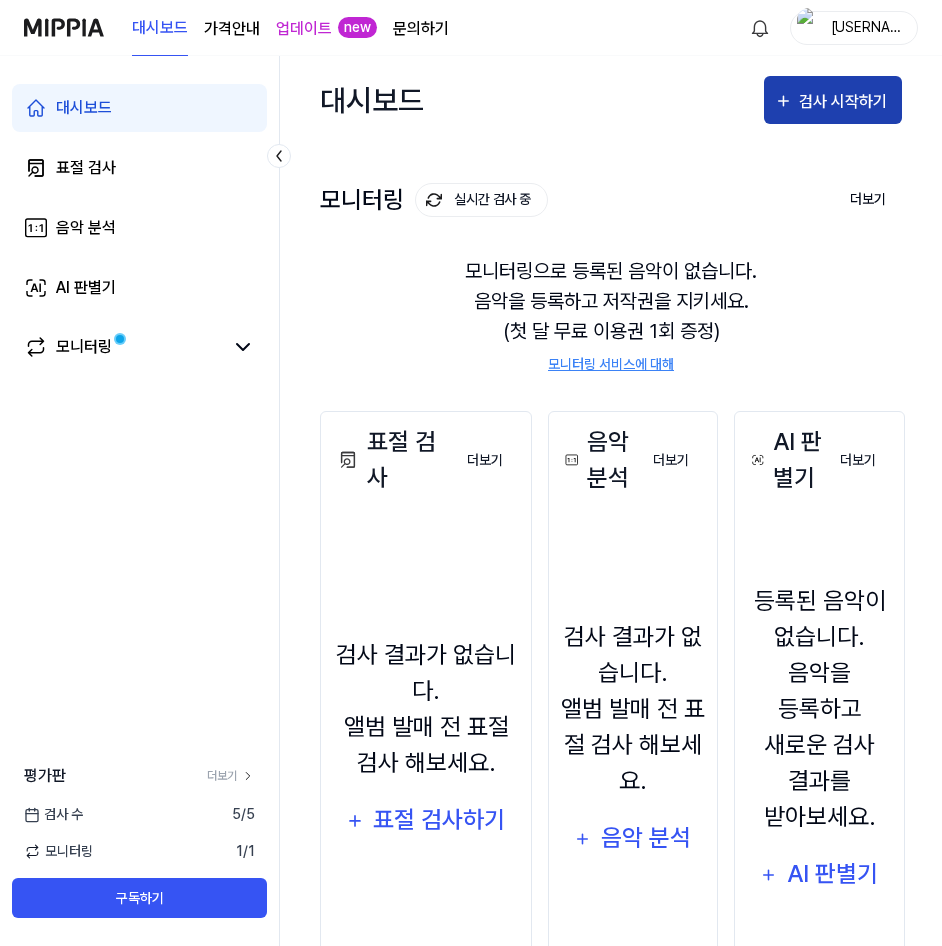 click on "검사 시작하기" at bounding box center [833, 102] 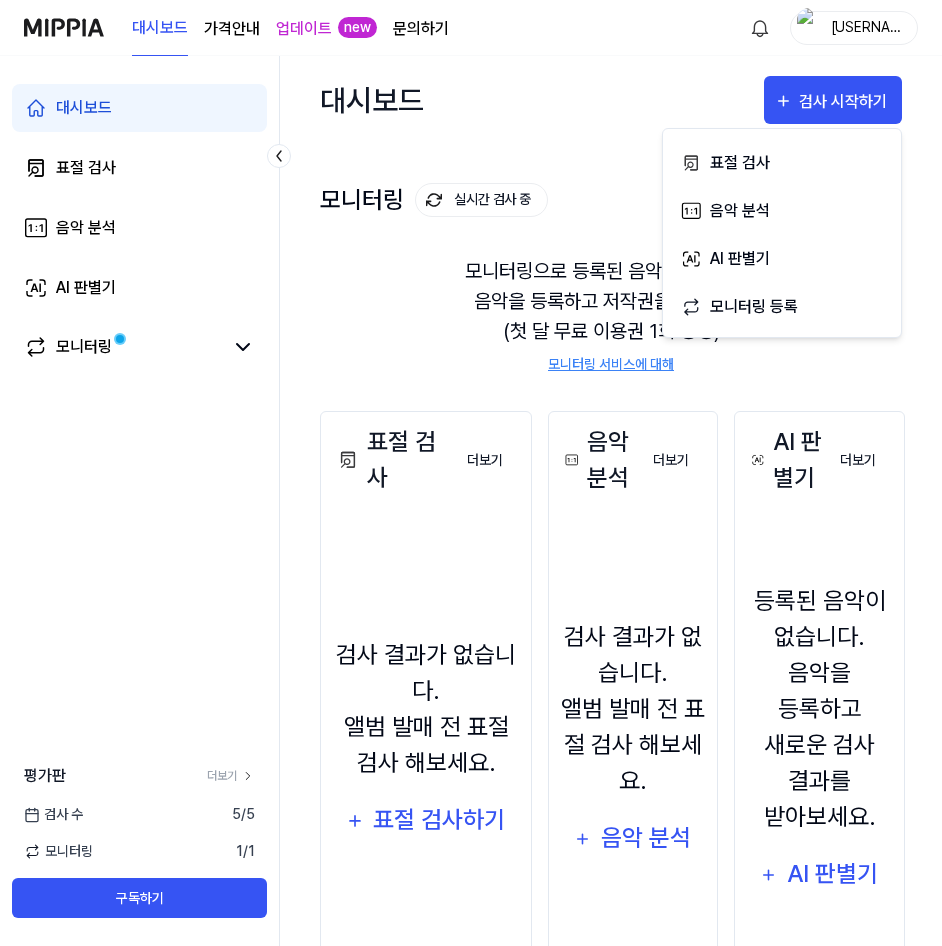 click on "모니터링으로 등록된 음악이 없습니다.
음악을 등록하고 저작권을 지키세요.
(첫 달 무료 이용권 1회 증정) 모니터링 서비스에 대해" at bounding box center [611, 315] 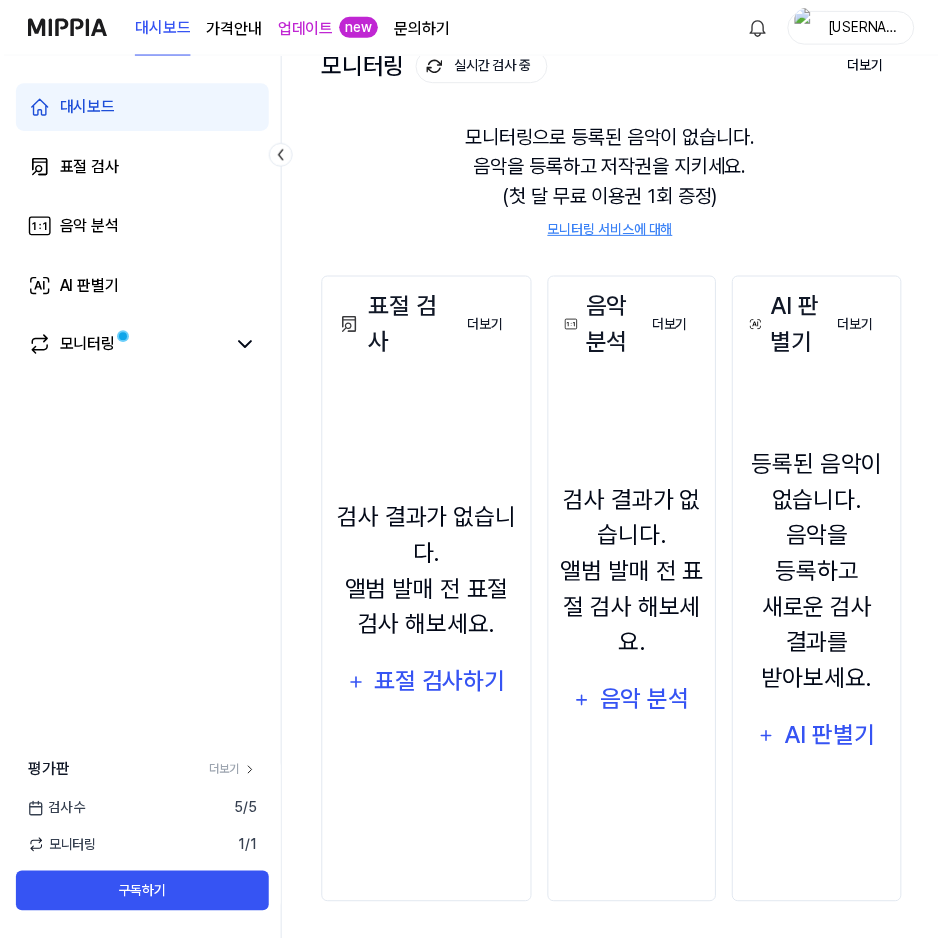 scroll, scrollTop: 136, scrollLeft: 0, axis: vertical 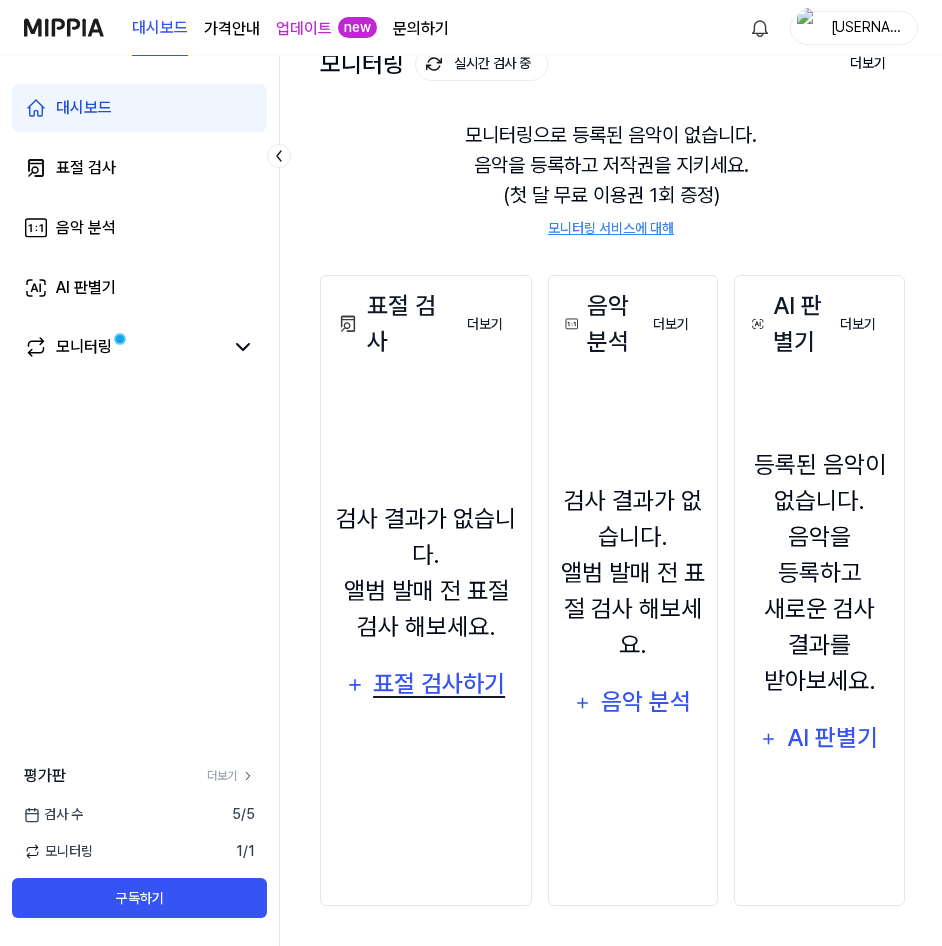 click on "표절 검사하기" at bounding box center (439, 684) 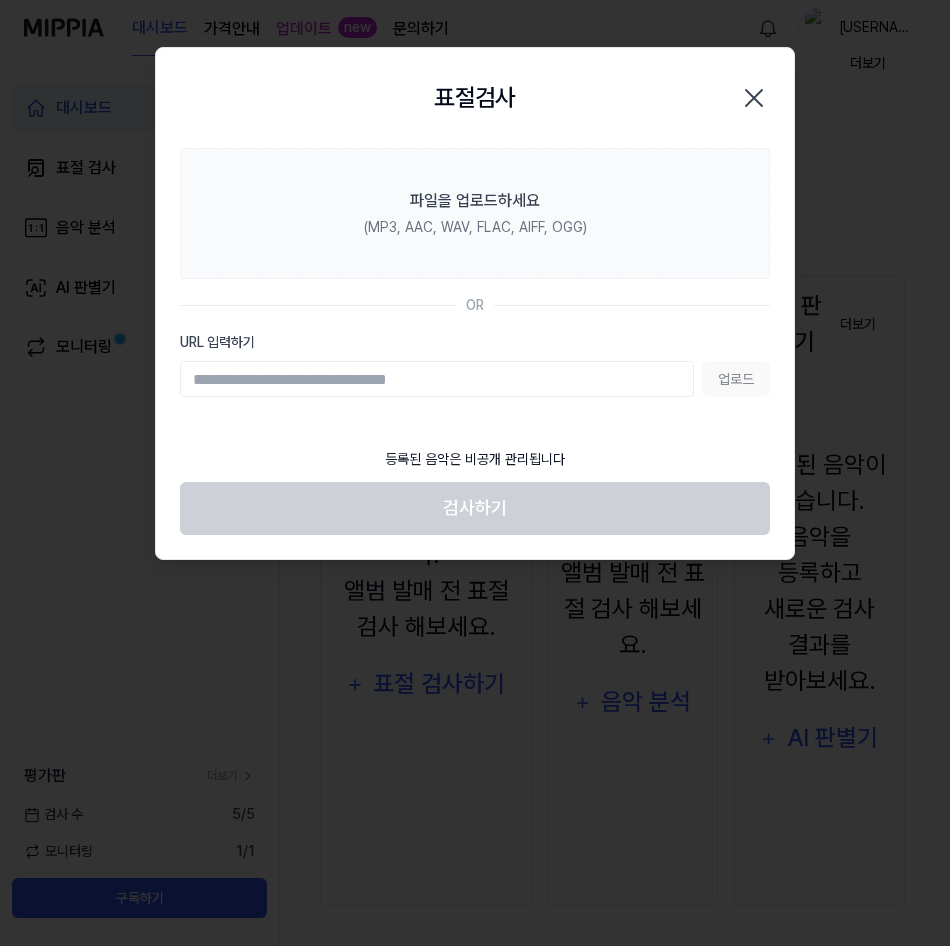 click on "URL 입력하기" at bounding box center (437, 379) 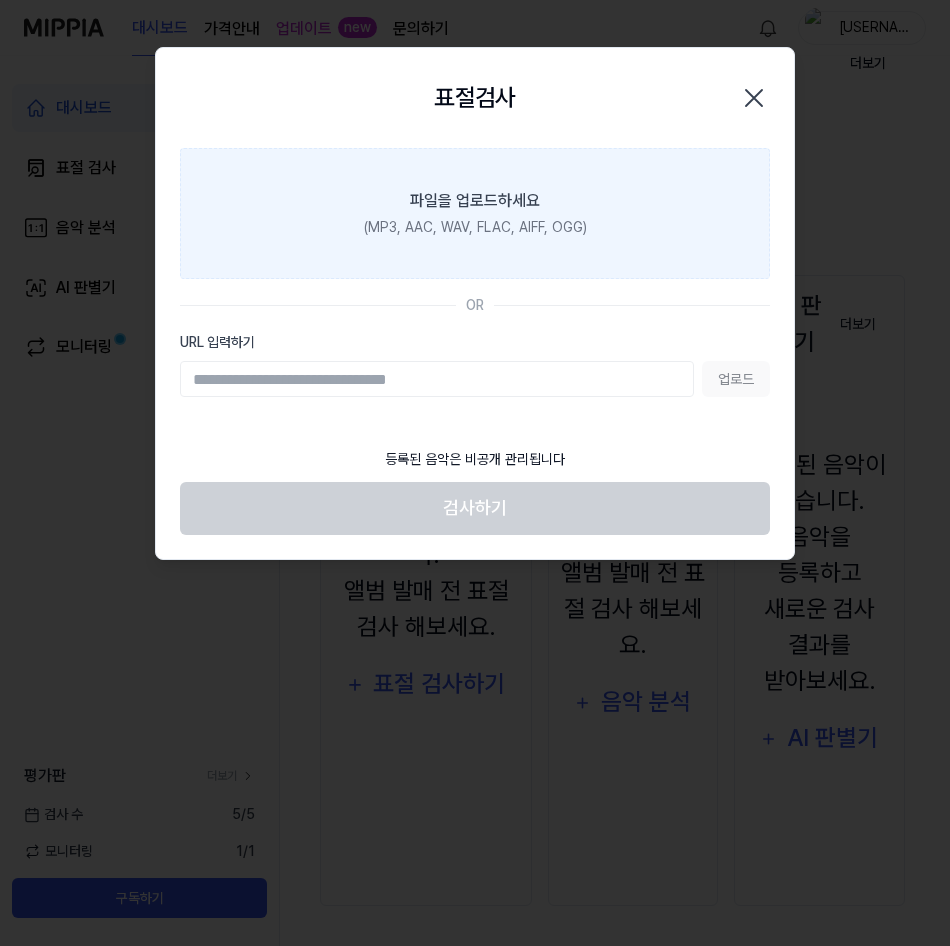 click on "(MP3, AAC, WAV, FLAC, AIFF, OGG)" at bounding box center (475, 227) 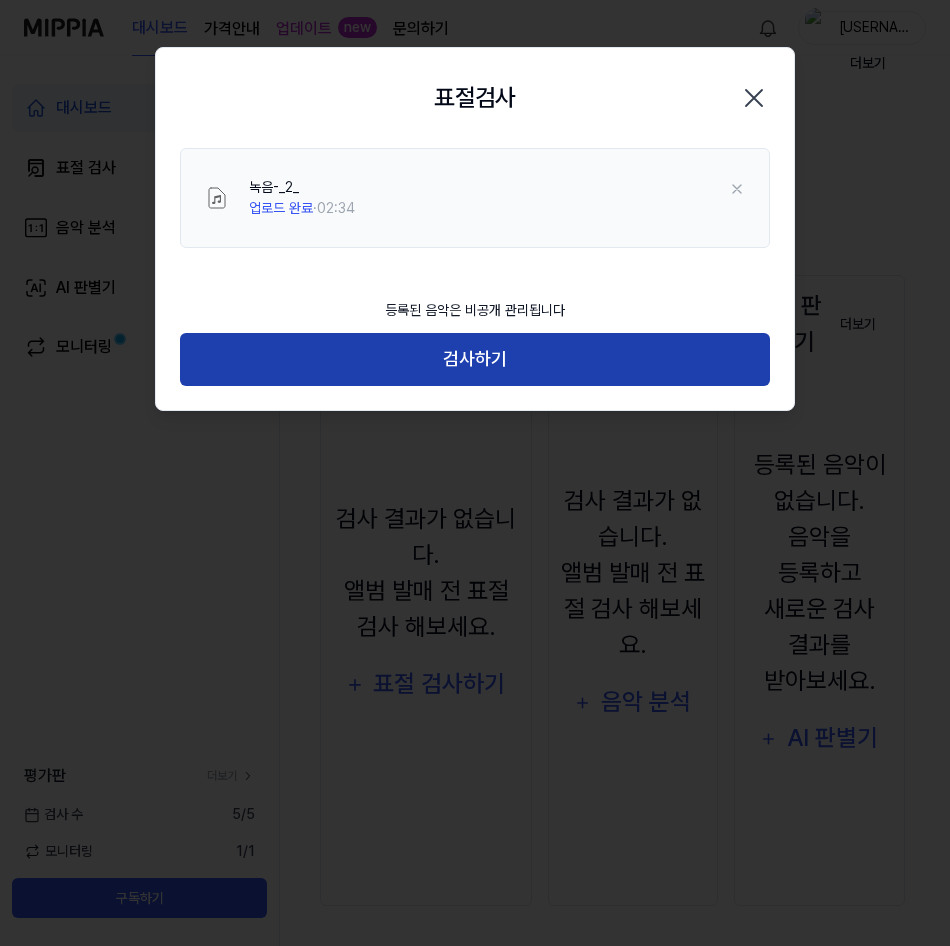 click on "검사하기" at bounding box center [475, 359] 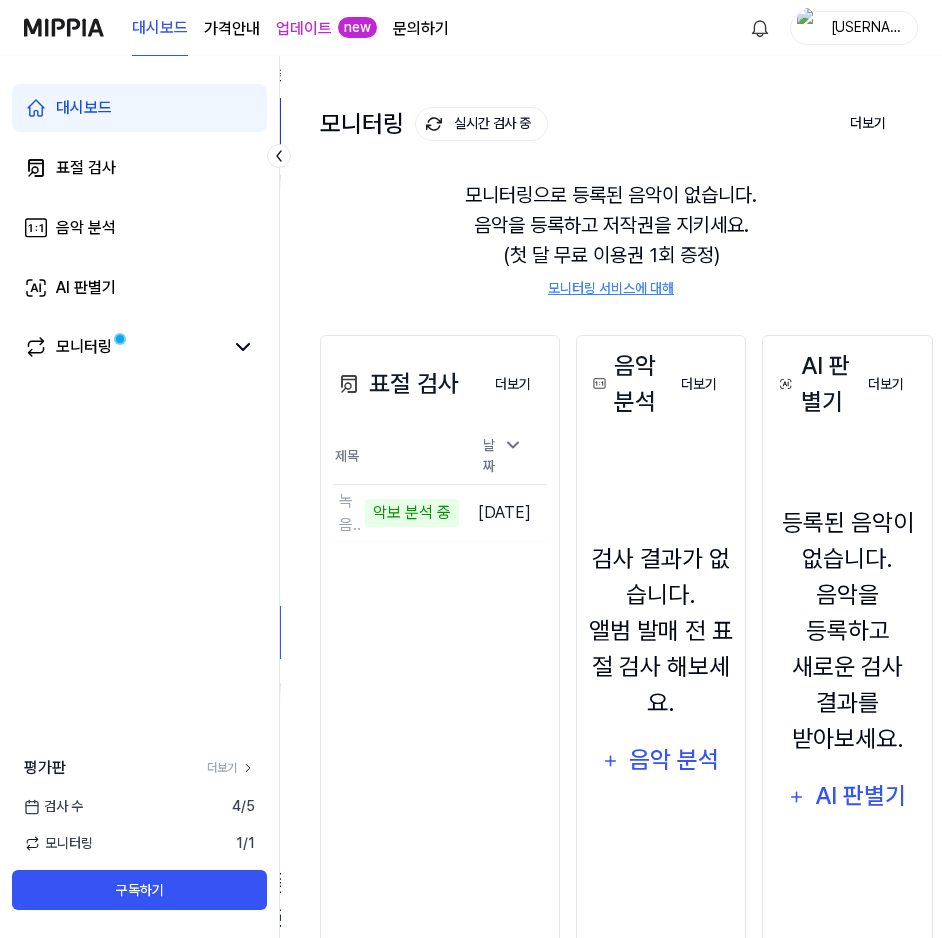 scroll, scrollTop: 144, scrollLeft: 0, axis: vertical 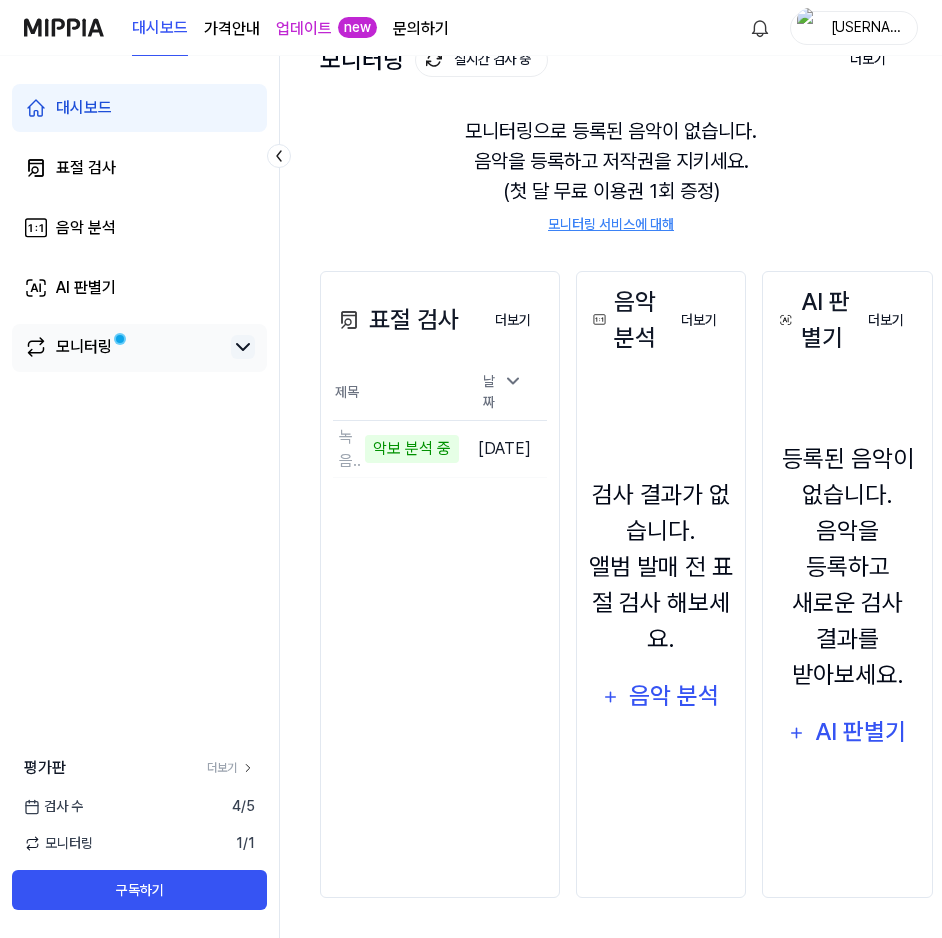 click 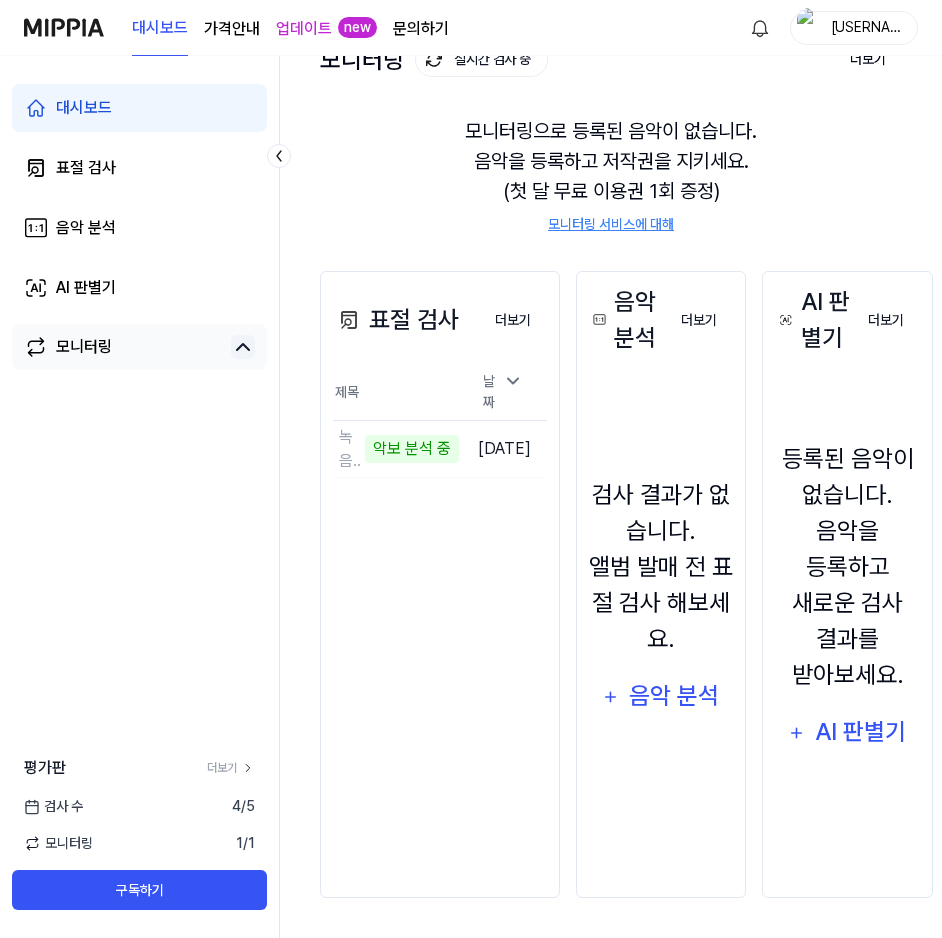 click on "모니터링" at bounding box center [123, 347] 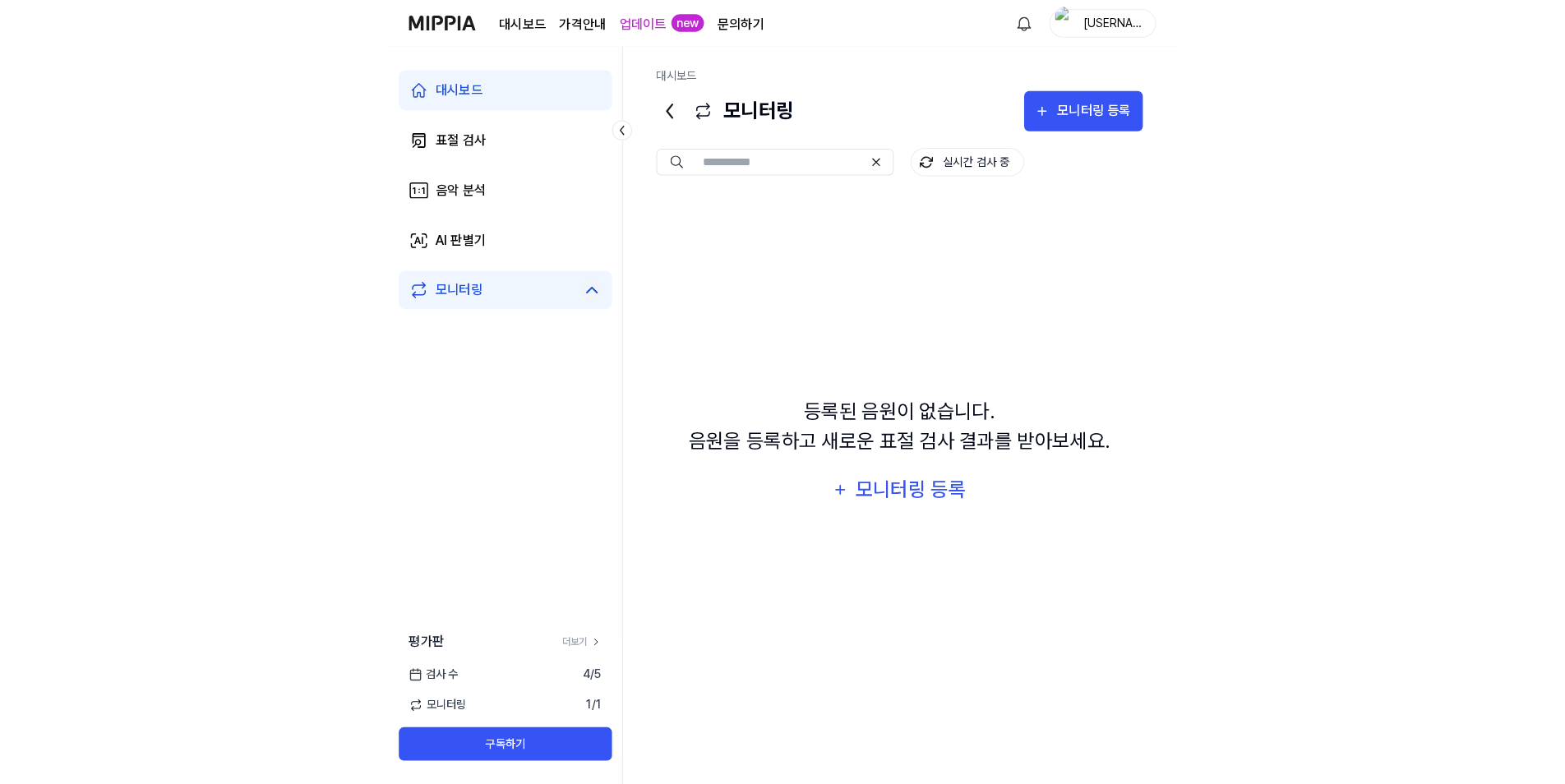 scroll, scrollTop: 0, scrollLeft: 0, axis: both 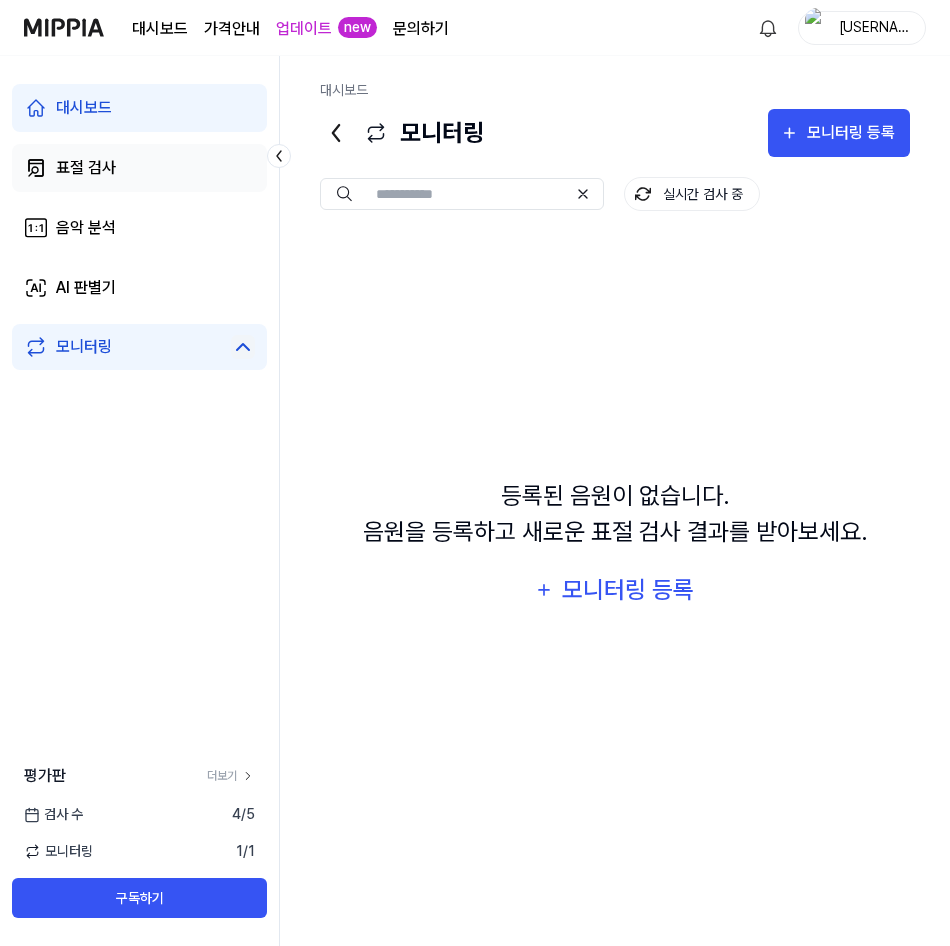 click on "표절 검사" at bounding box center (139, 168) 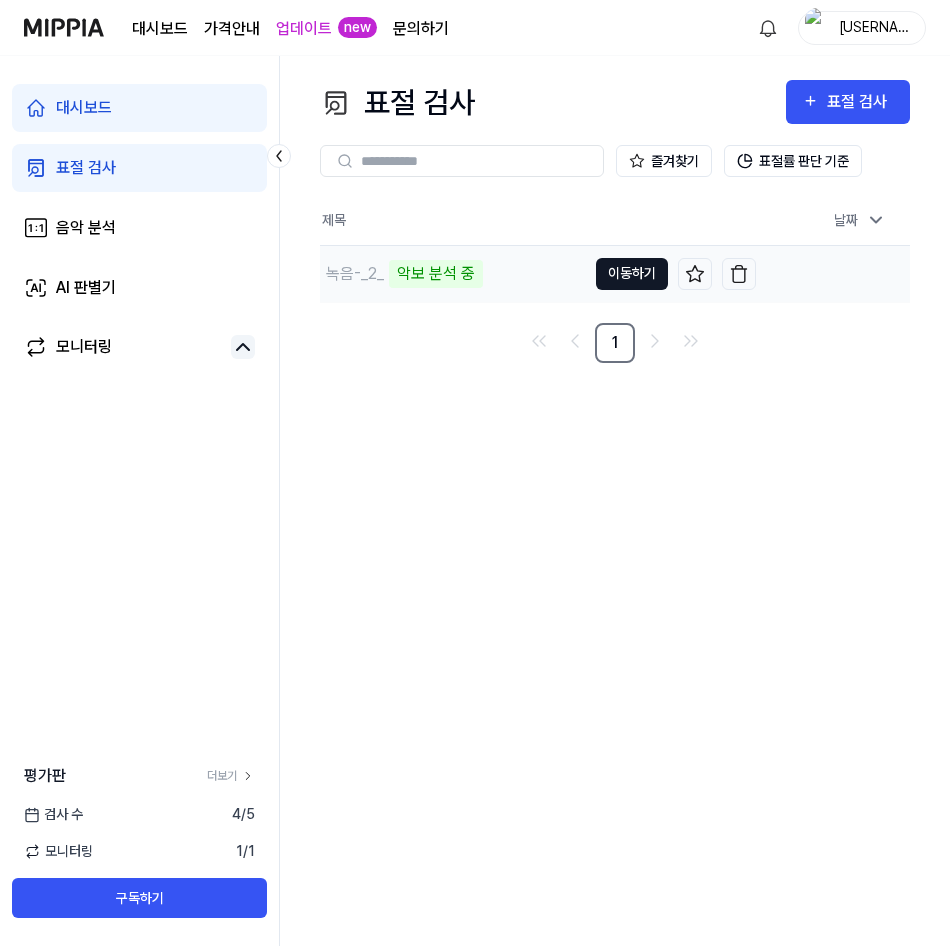 click on "이동하기" at bounding box center [632, 274] 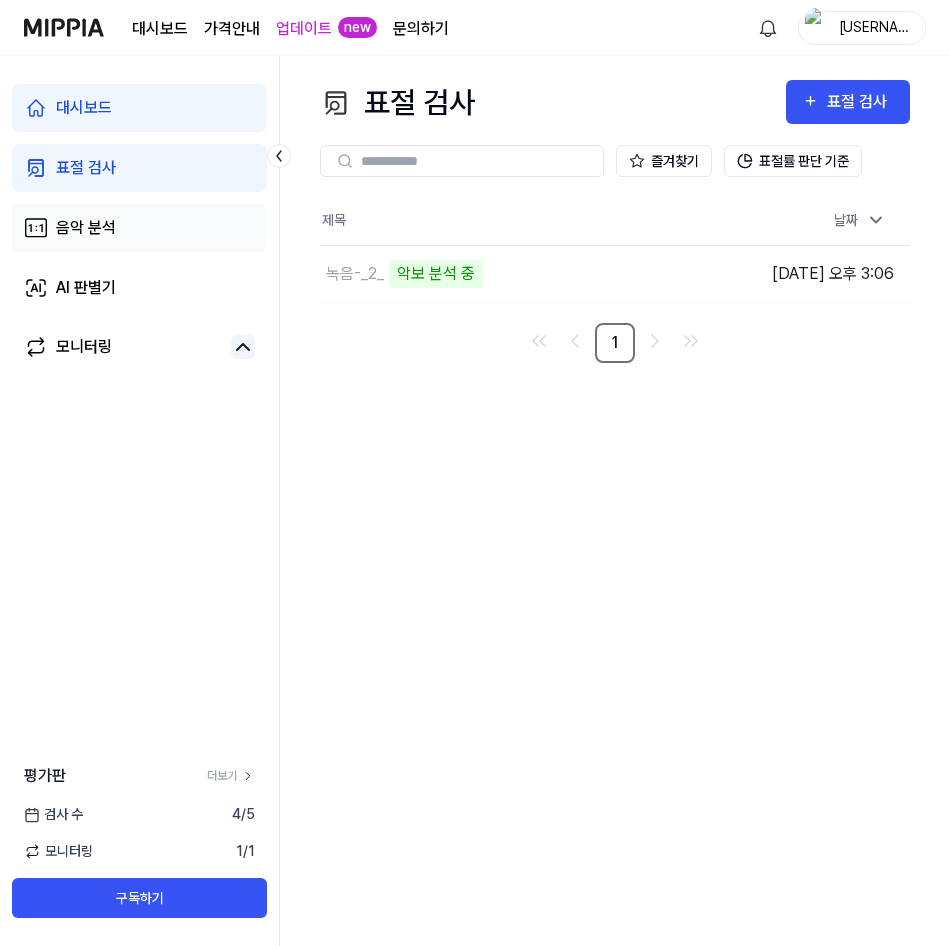 click on "음악 분석" at bounding box center (139, 228) 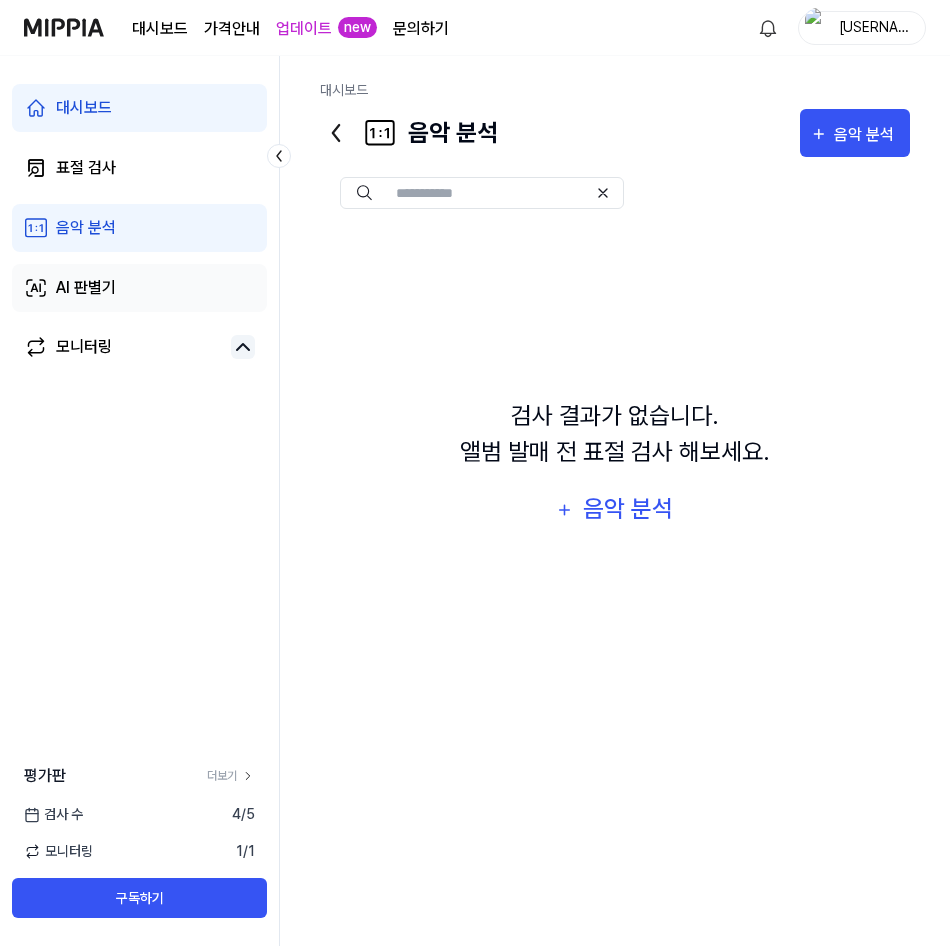 click on "AI 판별기" at bounding box center [139, 288] 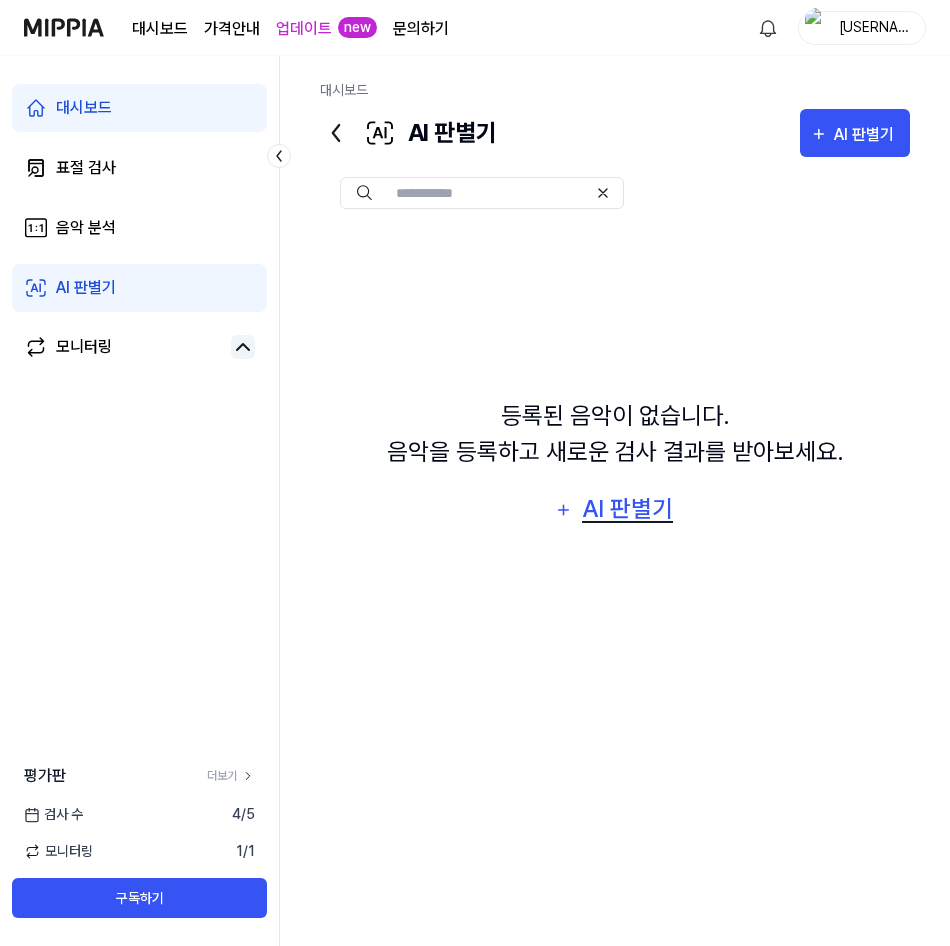 click on "AI 판별기" at bounding box center (628, 509) 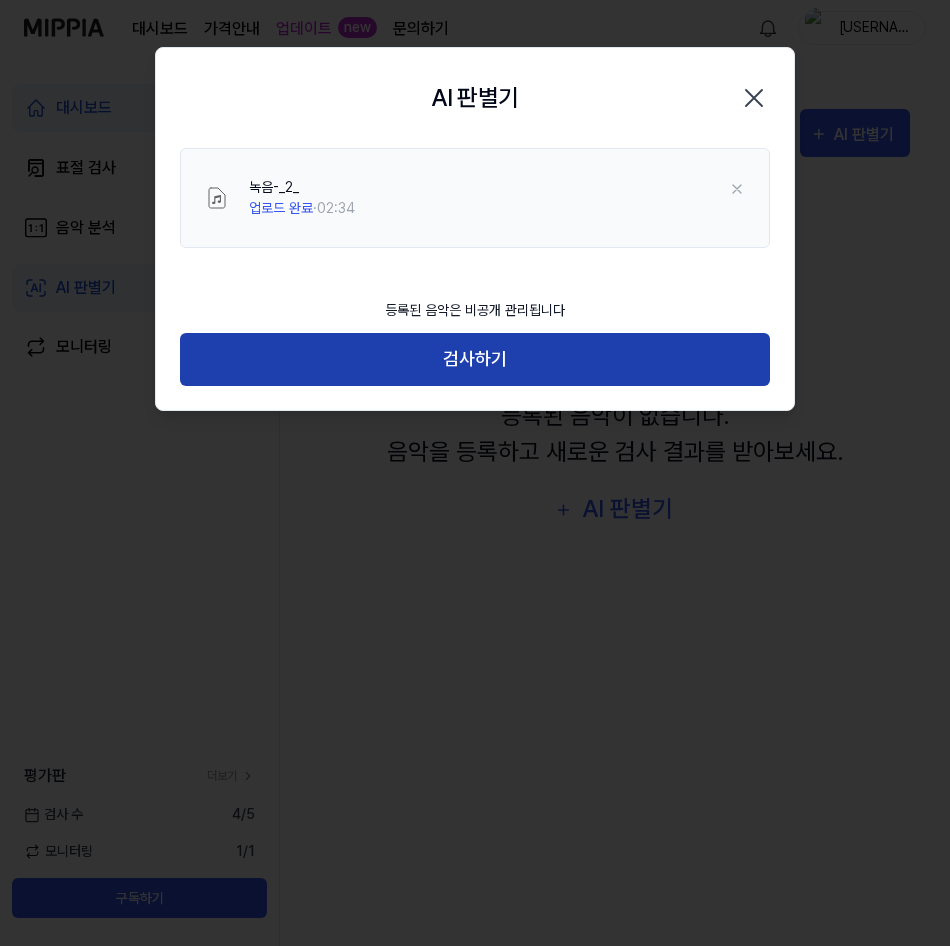 click on "검사하기" at bounding box center [475, 359] 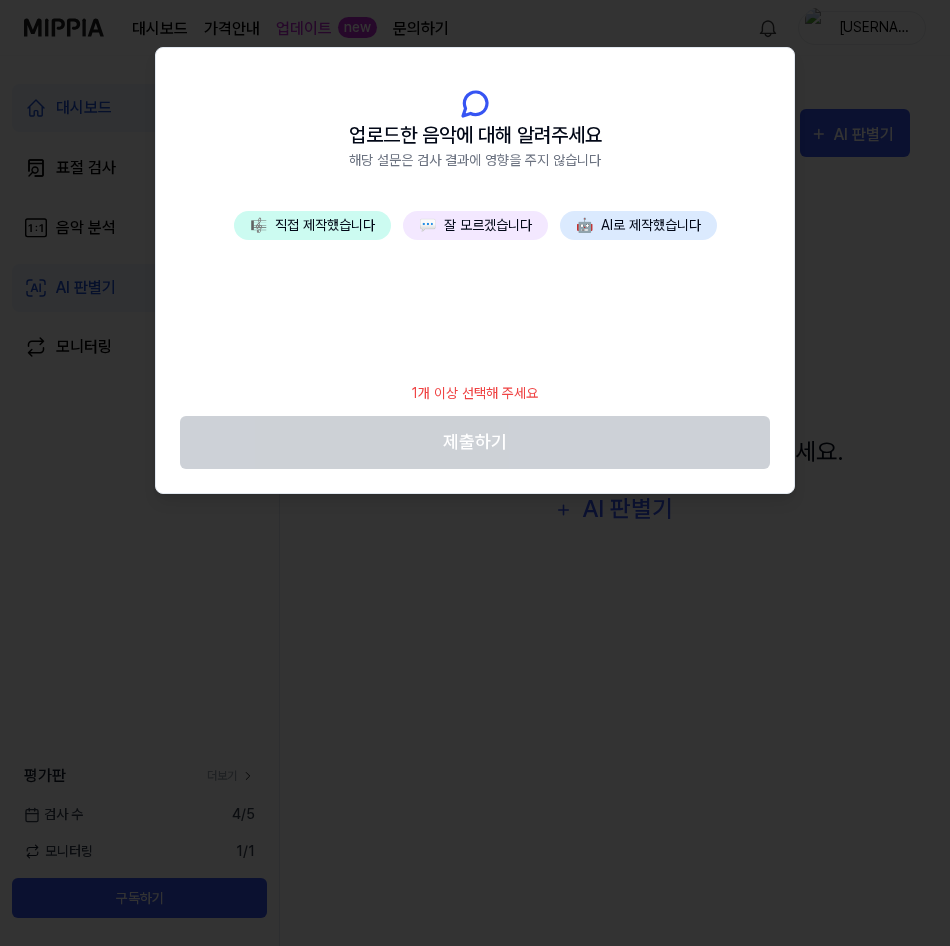click on "🤖 AI로 제작했습니다" at bounding box center (638, 225) 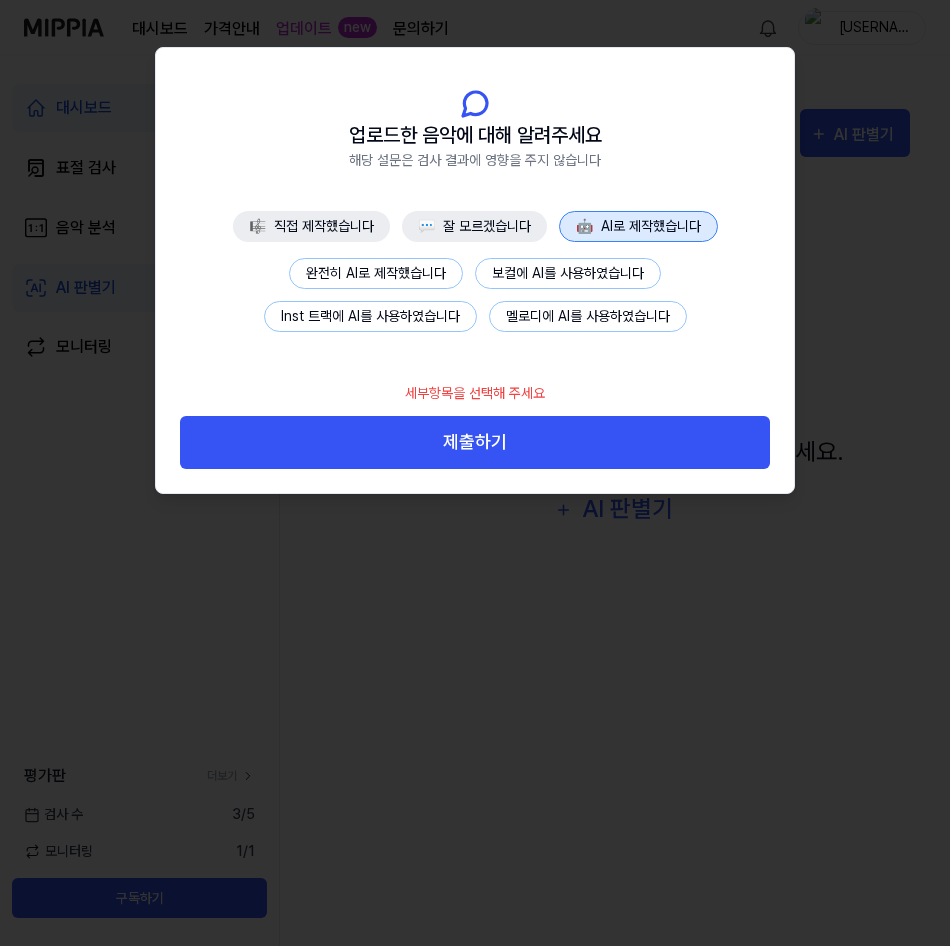 click on "완전히 AI로 제작했습니다" at bounding box center [376, 273] 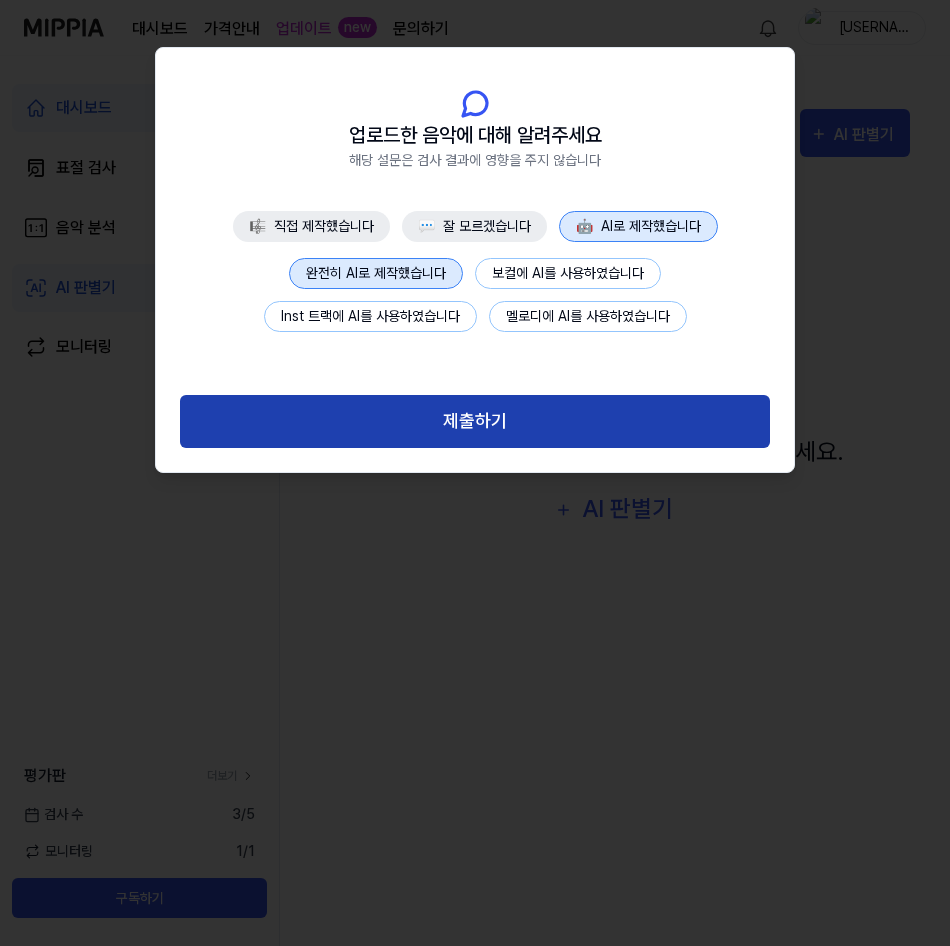 click on "제출하기" at bounding box center (475, 421) 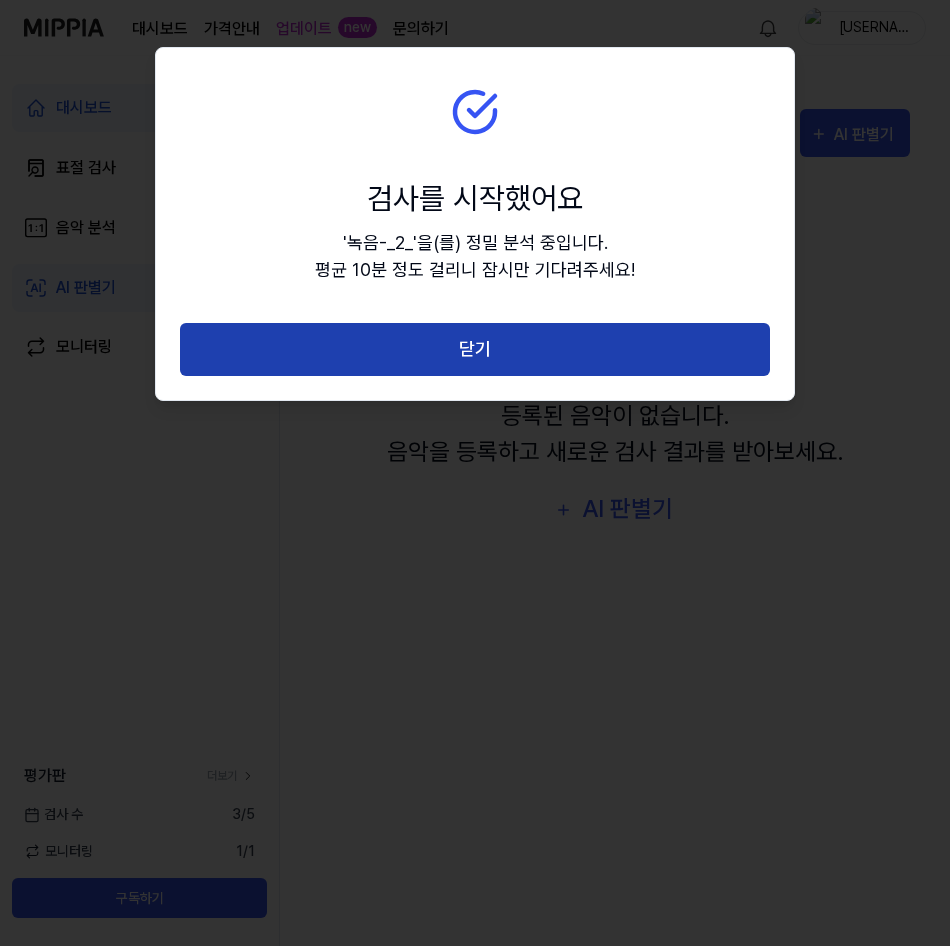 click on "닫기" at bounding box center (475, 349) 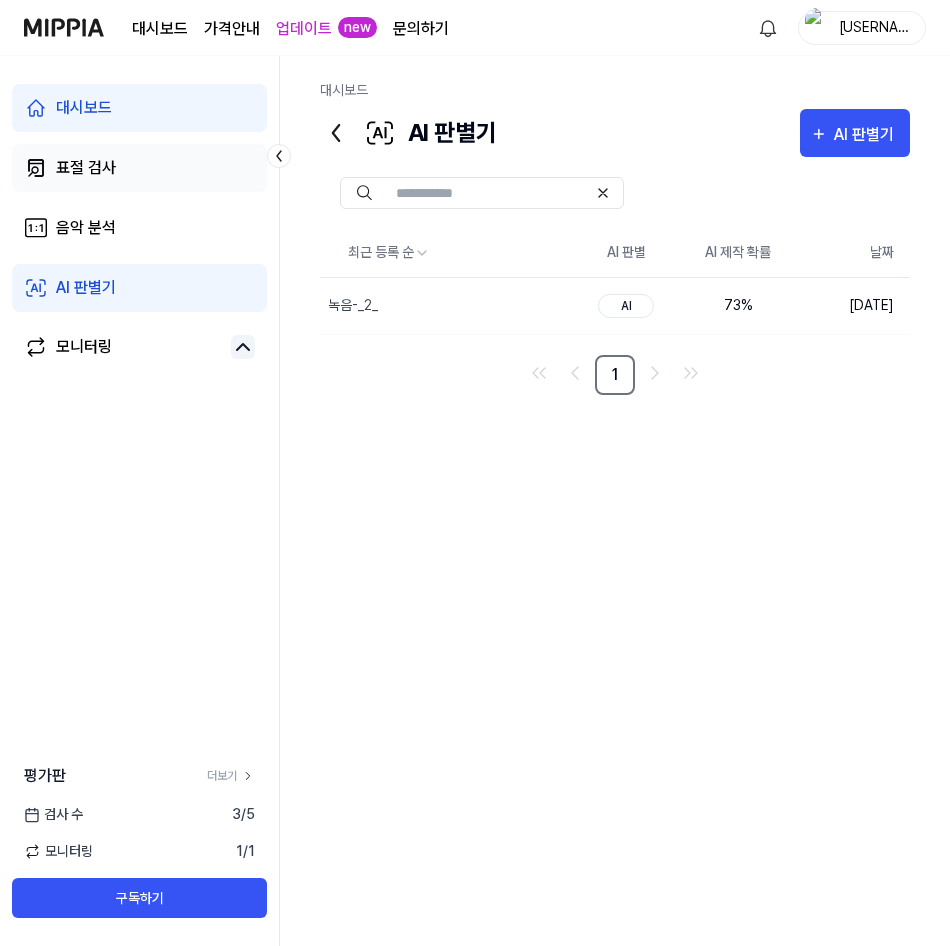 click on "표절 검사" at bounding box center [86, 168] 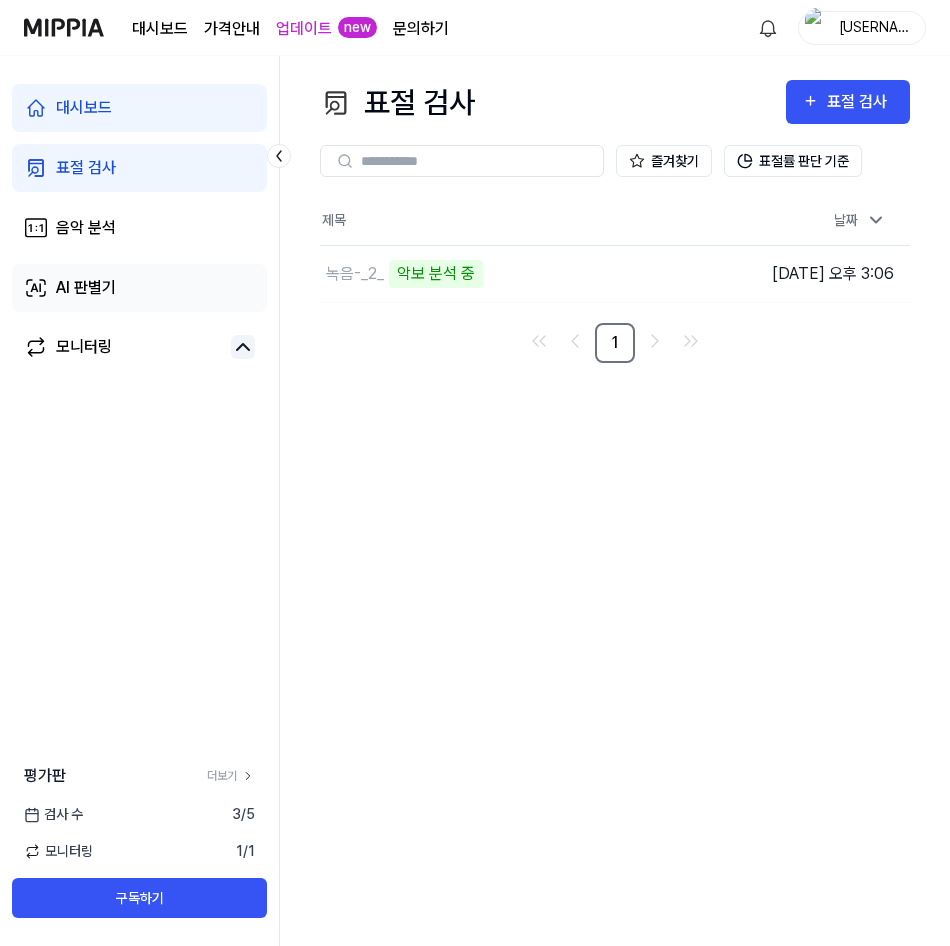 click on "AI 판별기" at bounding box center (86, 288) 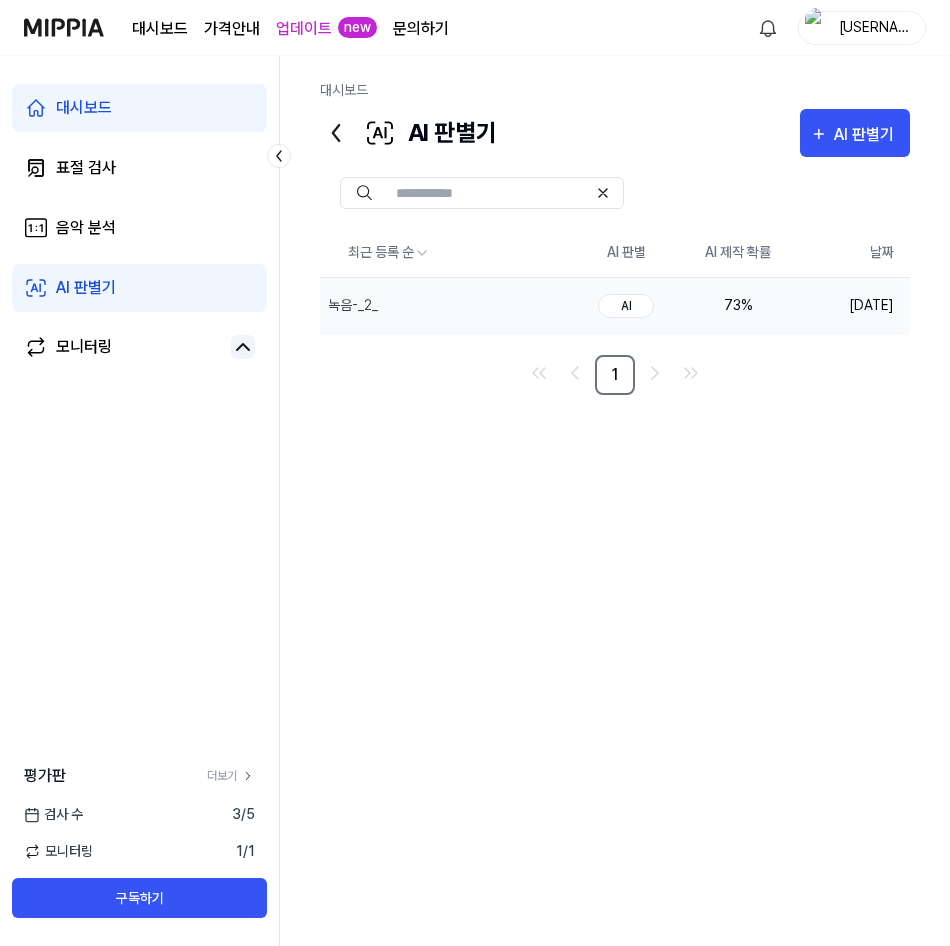 click on "AI" at bounding box center (626, 305) 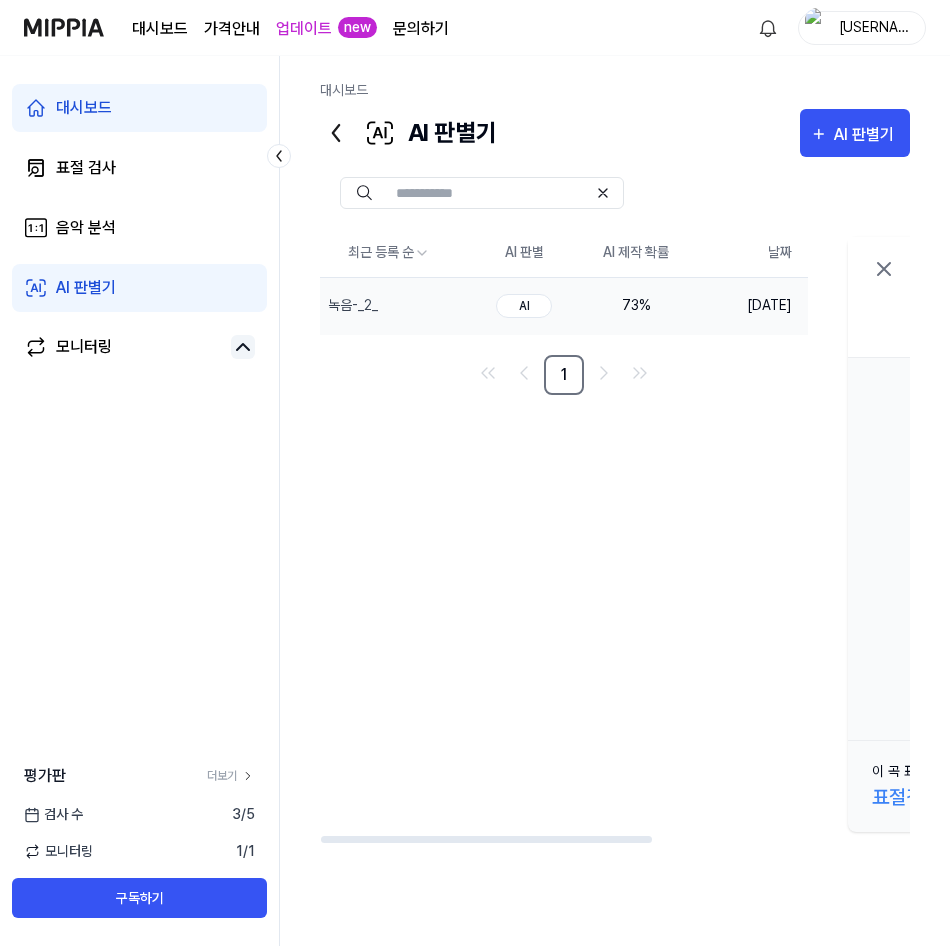 click on "73 %" at bounding box center [636, 305] 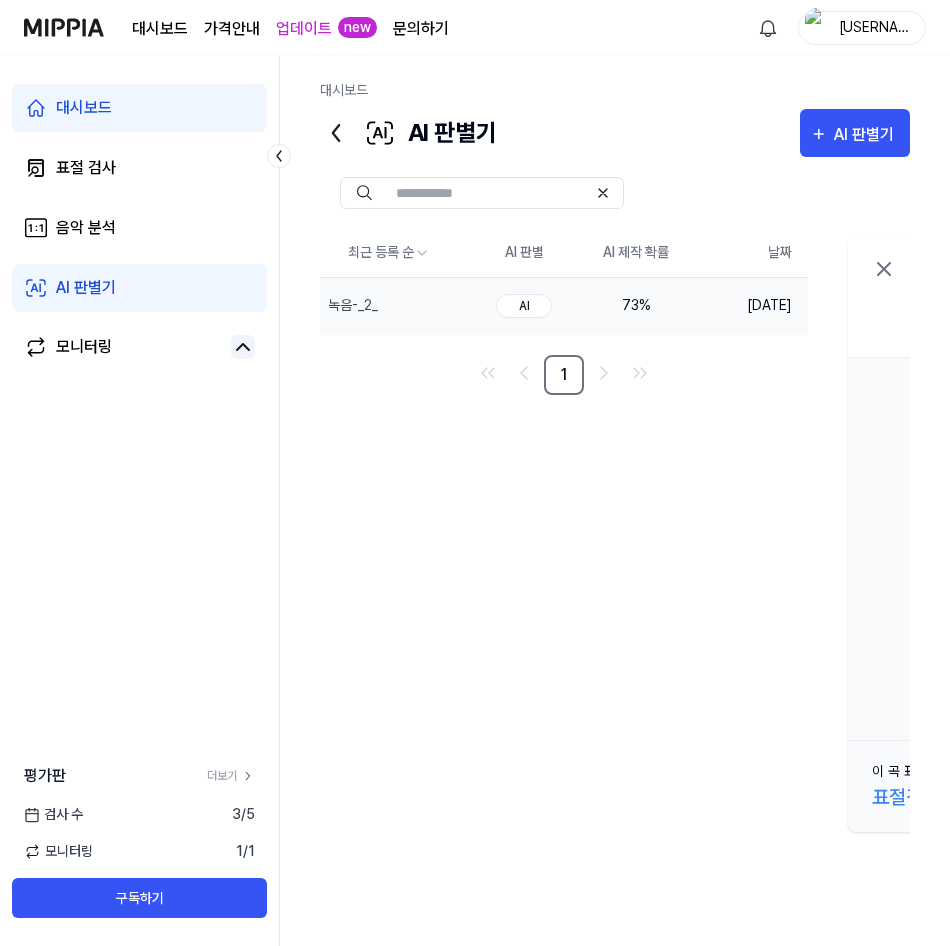 click on "검사 수" at bounding box center (53, 814) 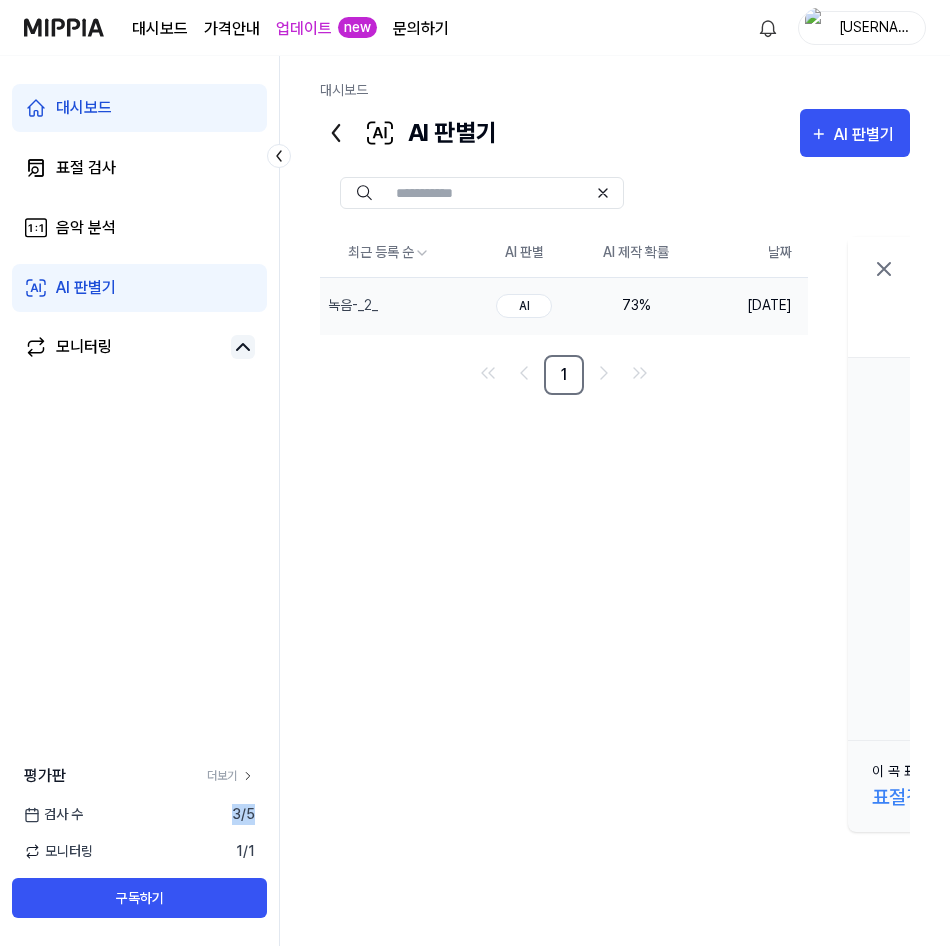 drag, startPoint x: 211, startPoint y: 813, endPoint x: 267, endPoint y: 814, distance: 56.008926 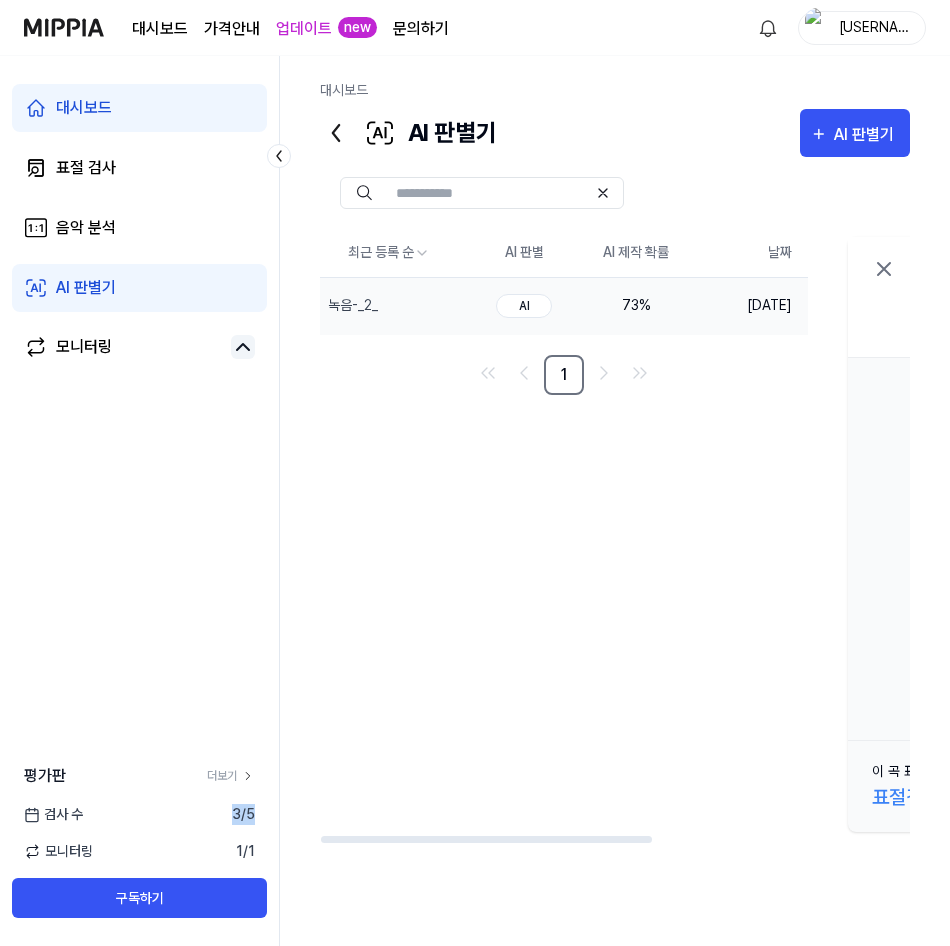 click 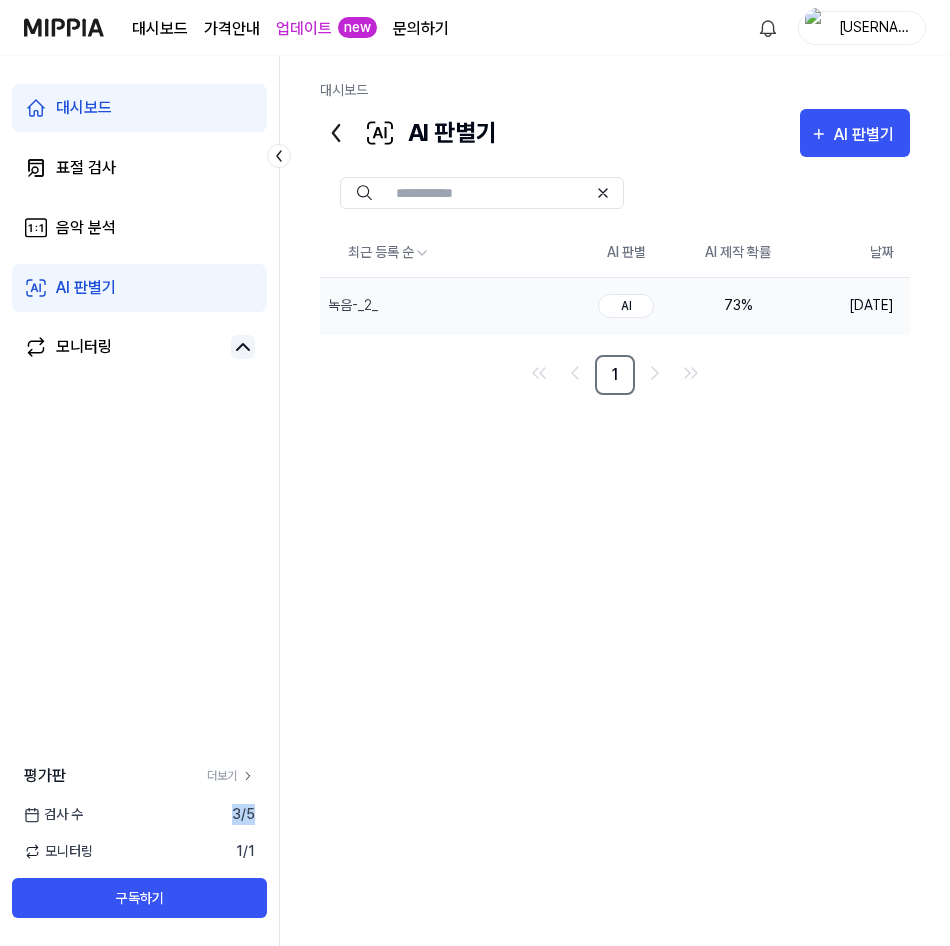 click on "[DATE]" at bounding box center (852, 305) 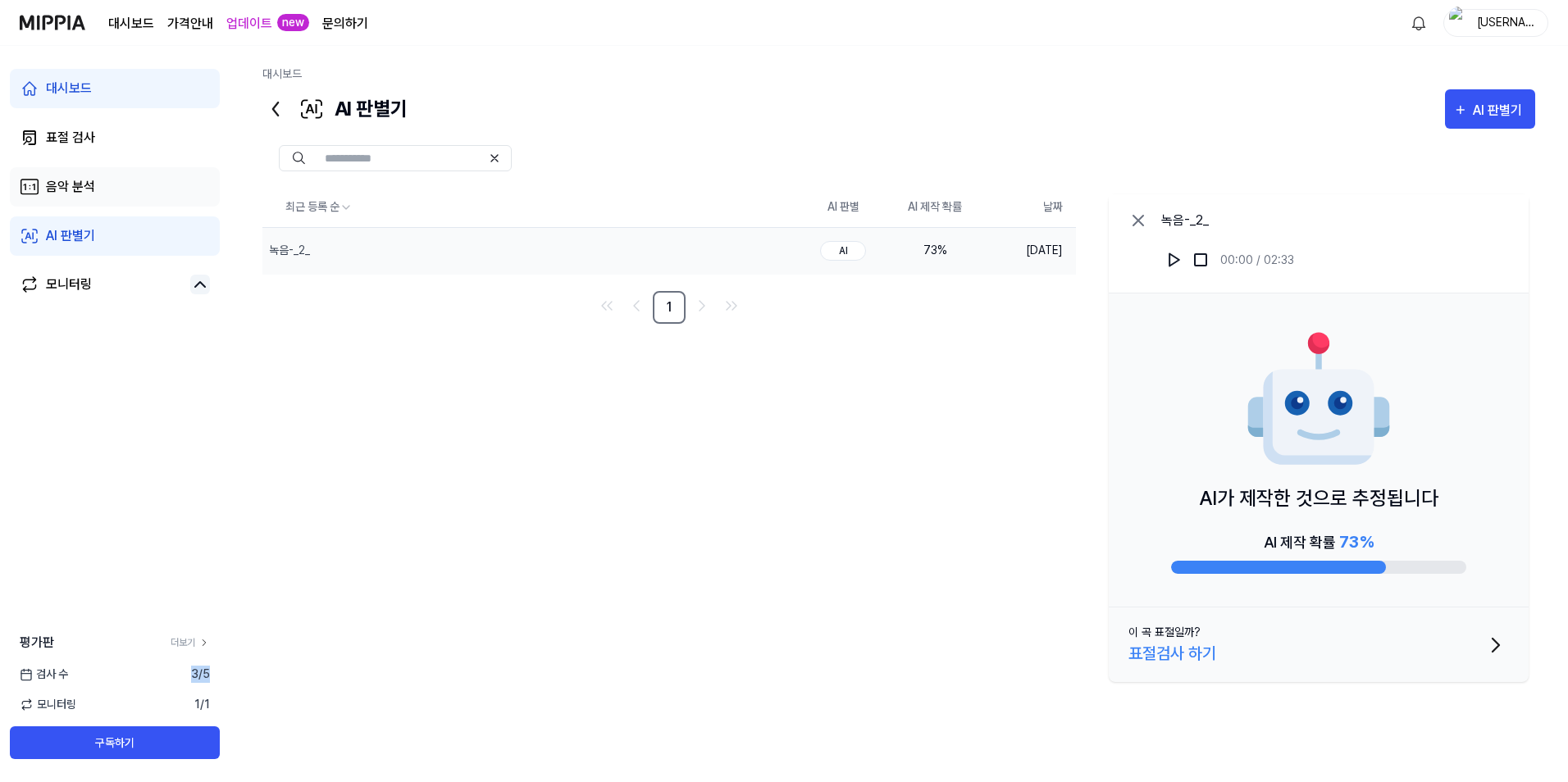 click on "음악 분석" at bounding box center (115, 187) 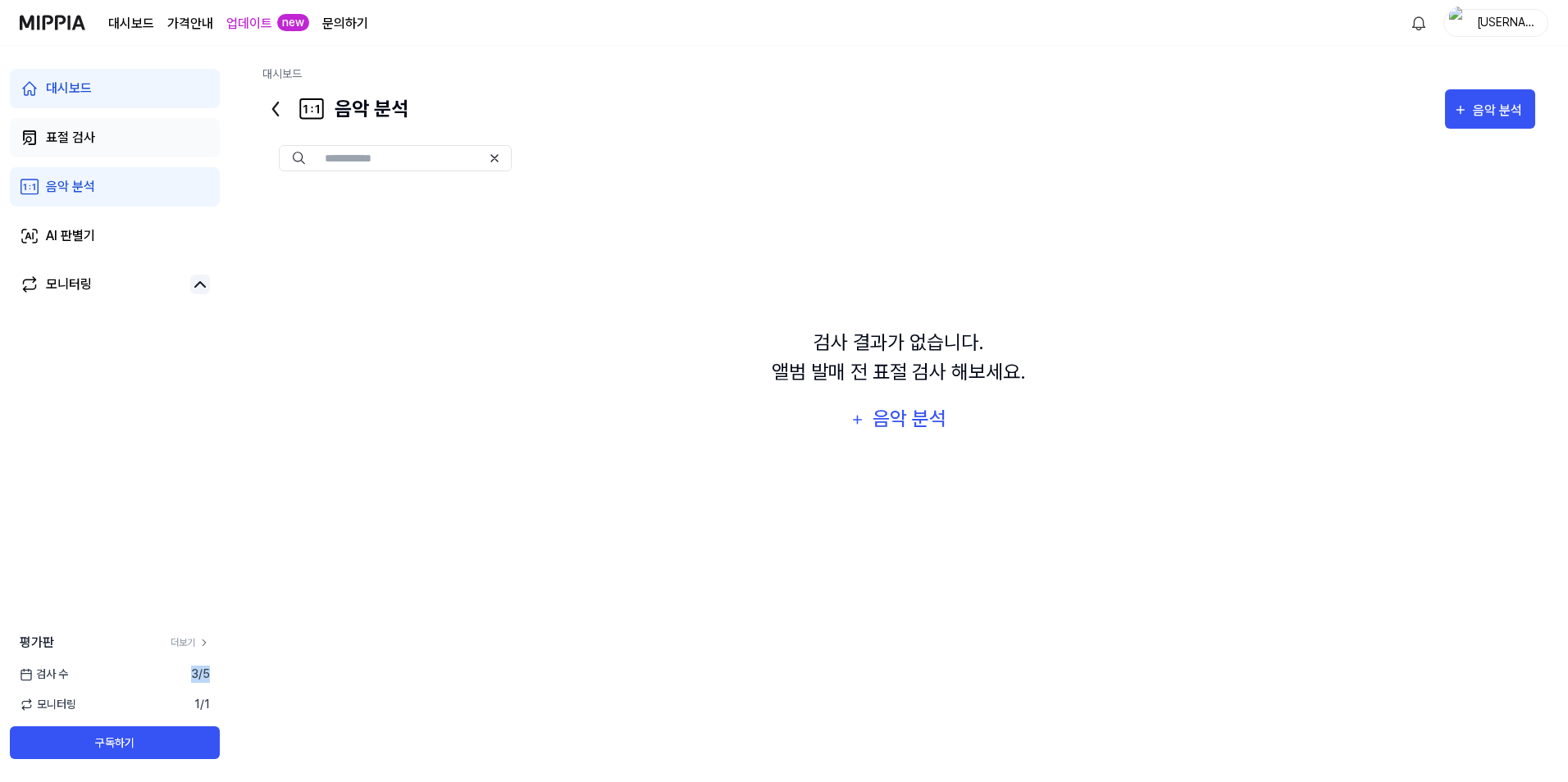 click on "표절 검사" at bounding box center (115, 138) 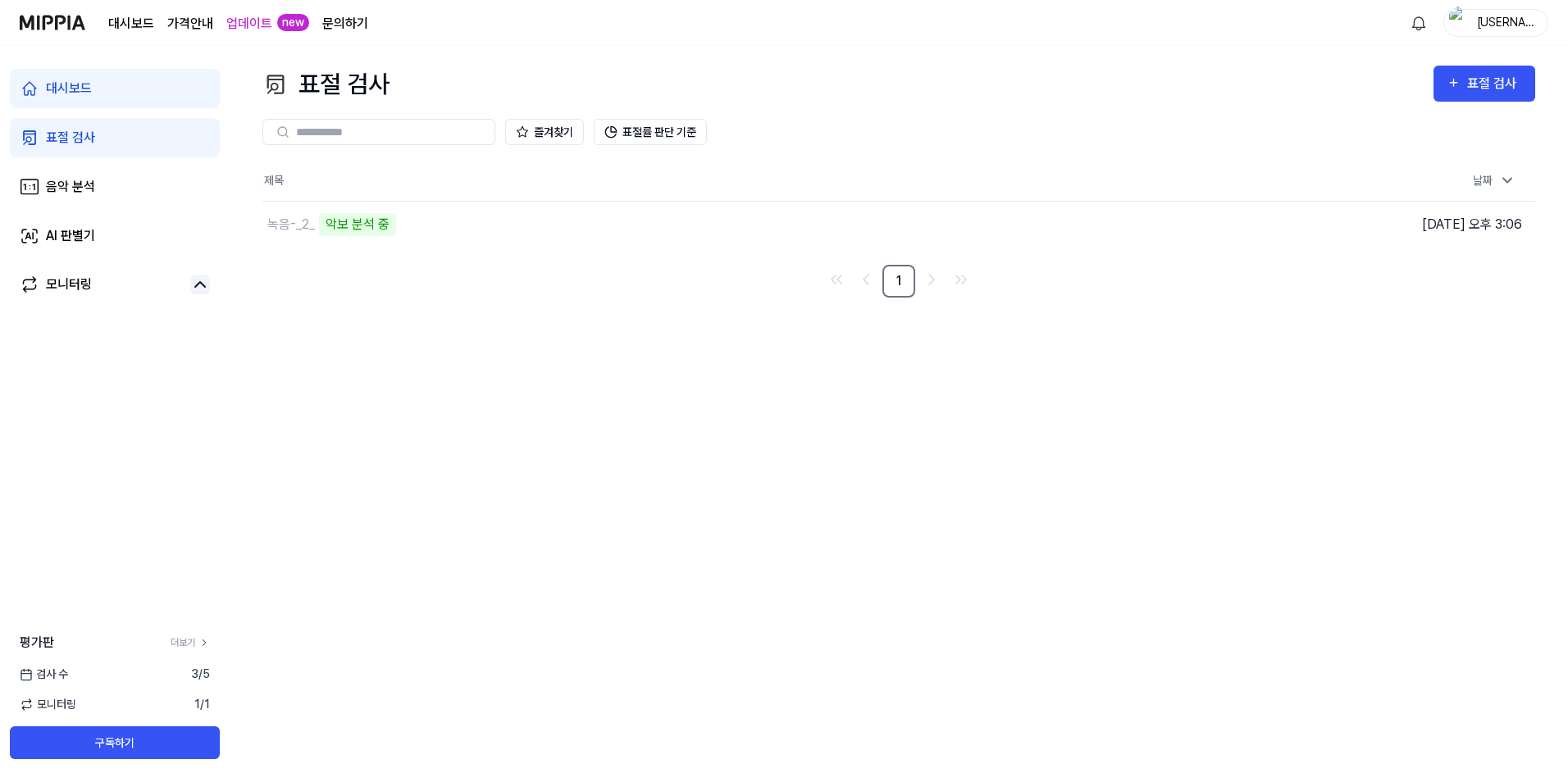 click on "대시보드 표절 검사 음악 분석 AI 판별기 모니터링 평가판 더보기 검사 수 3  /  5 모니터링 1  /  1 구독하기" at bounding box center [115, 414] 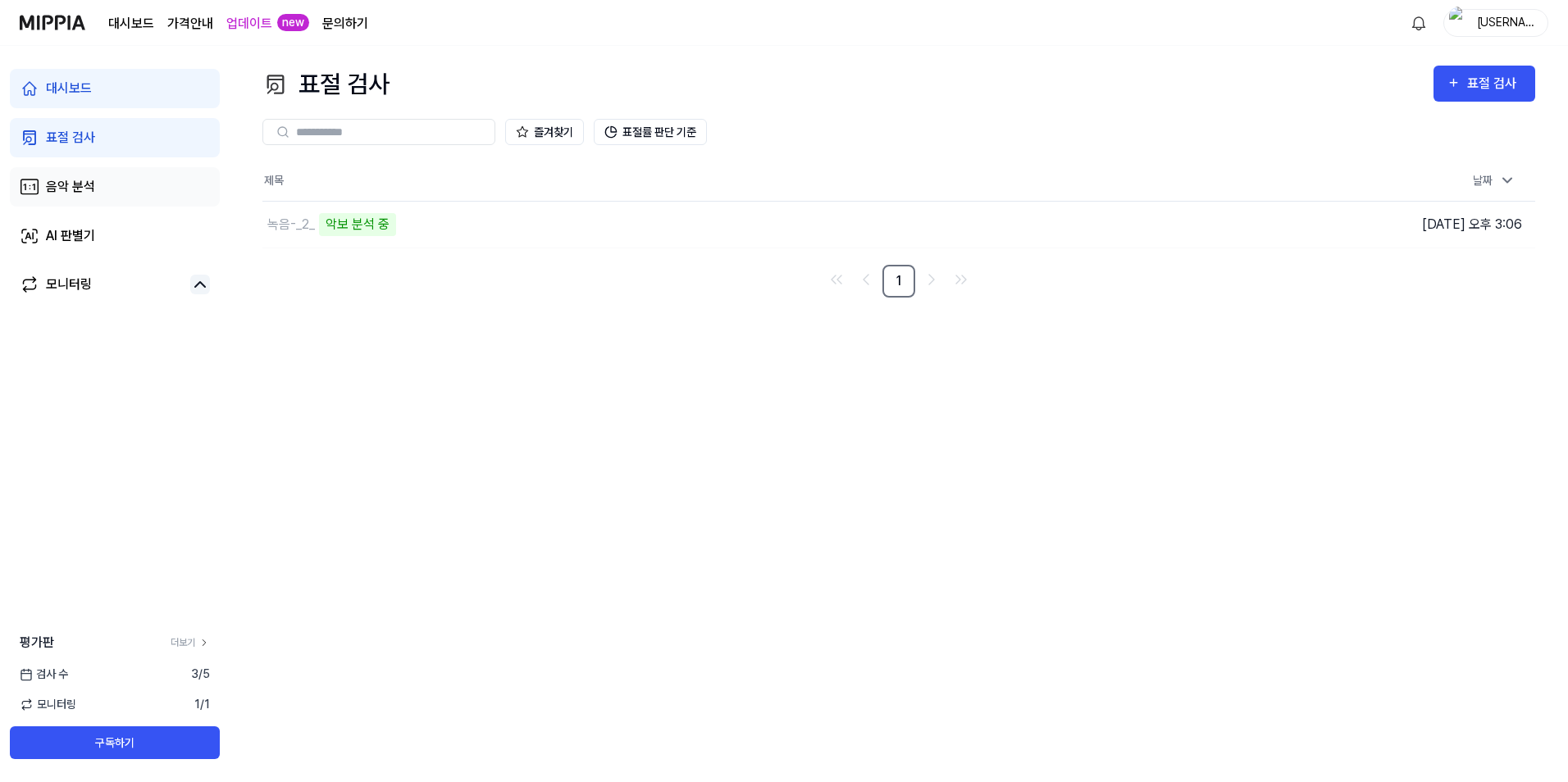 click on "음악 분석" at bounding box center [115, 187] 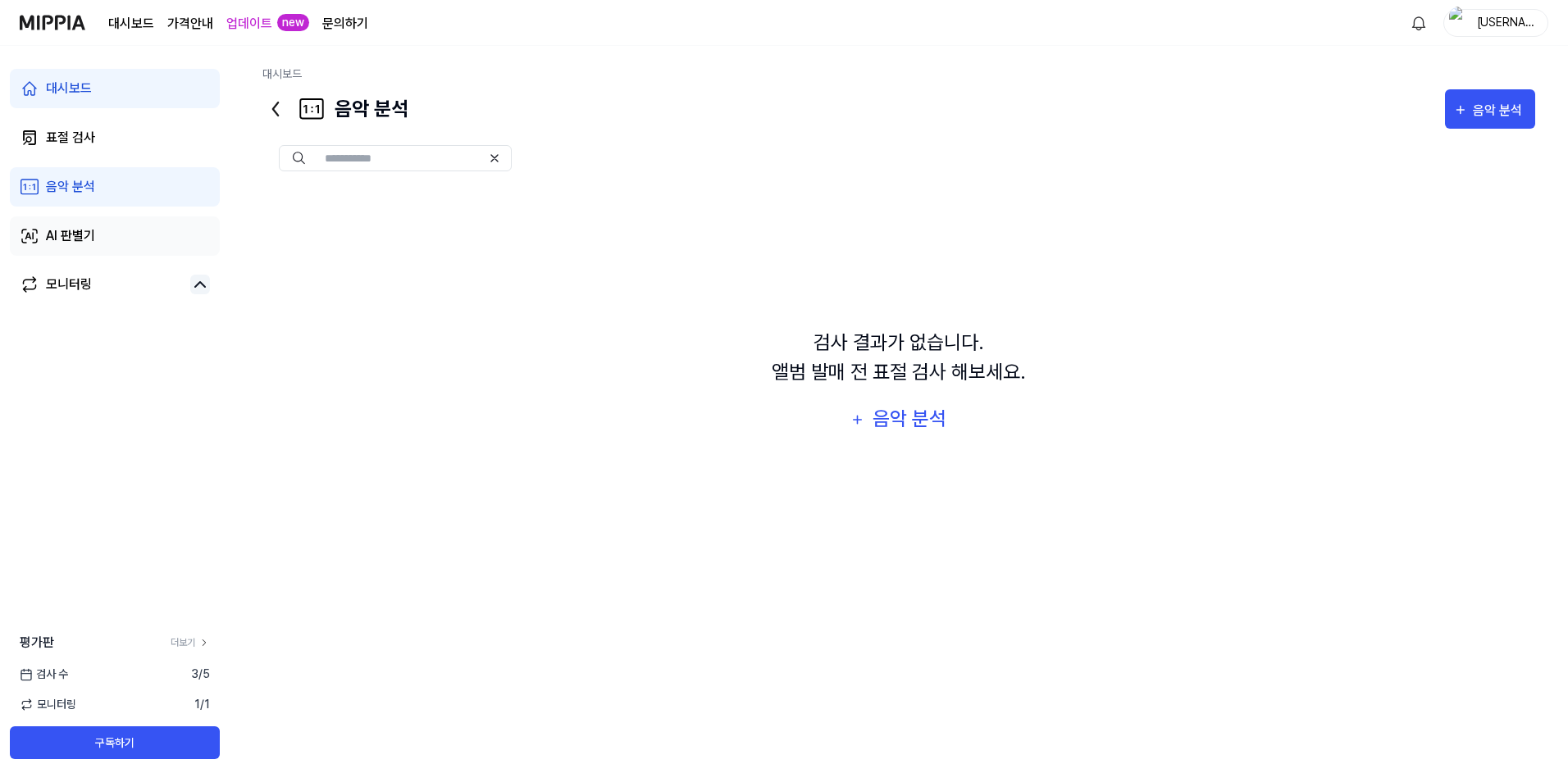 click on "AI 판별기" at bounding box center [115, 236] 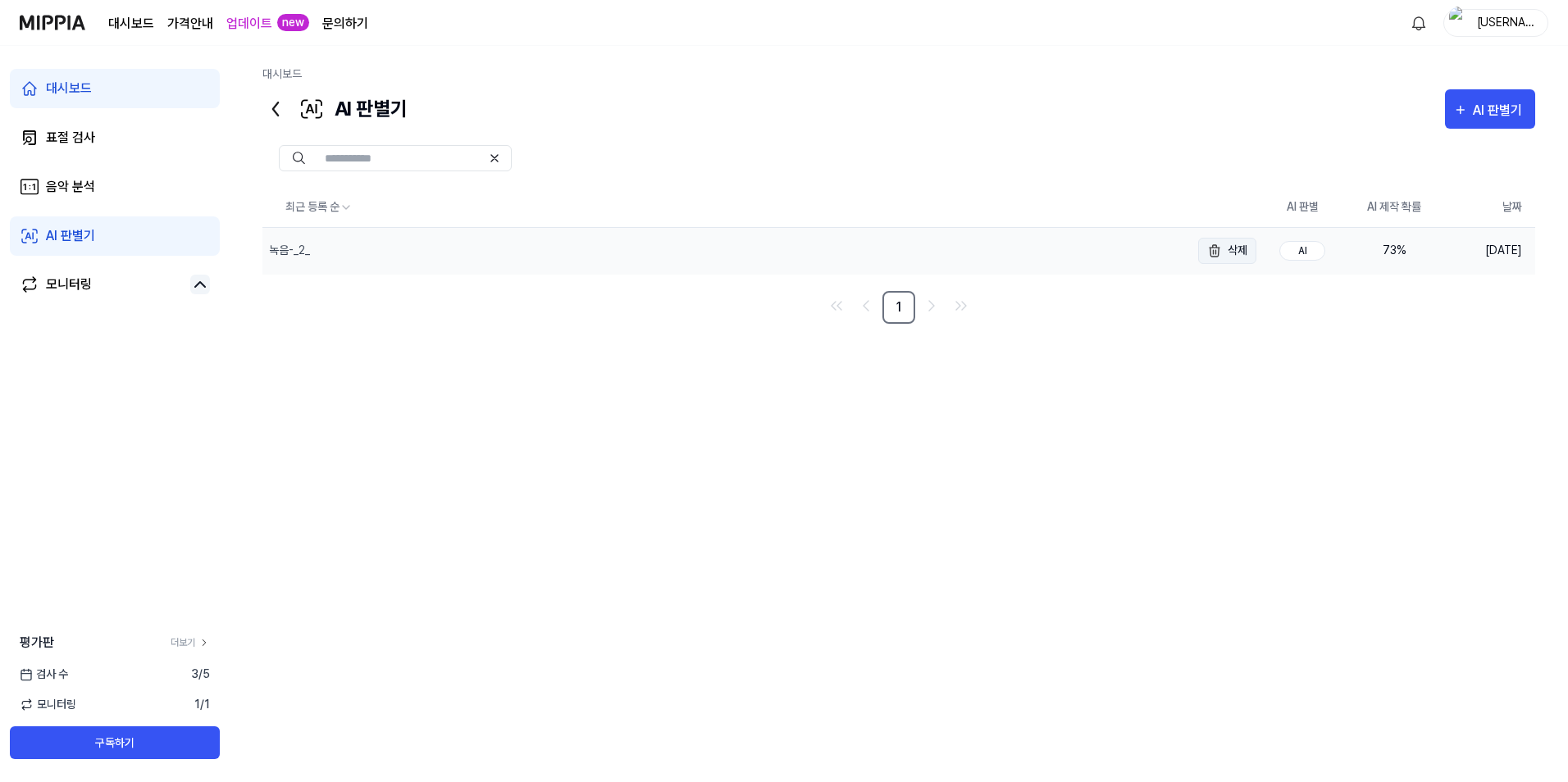 click on "삭제" at bounding box center [1227, 251] 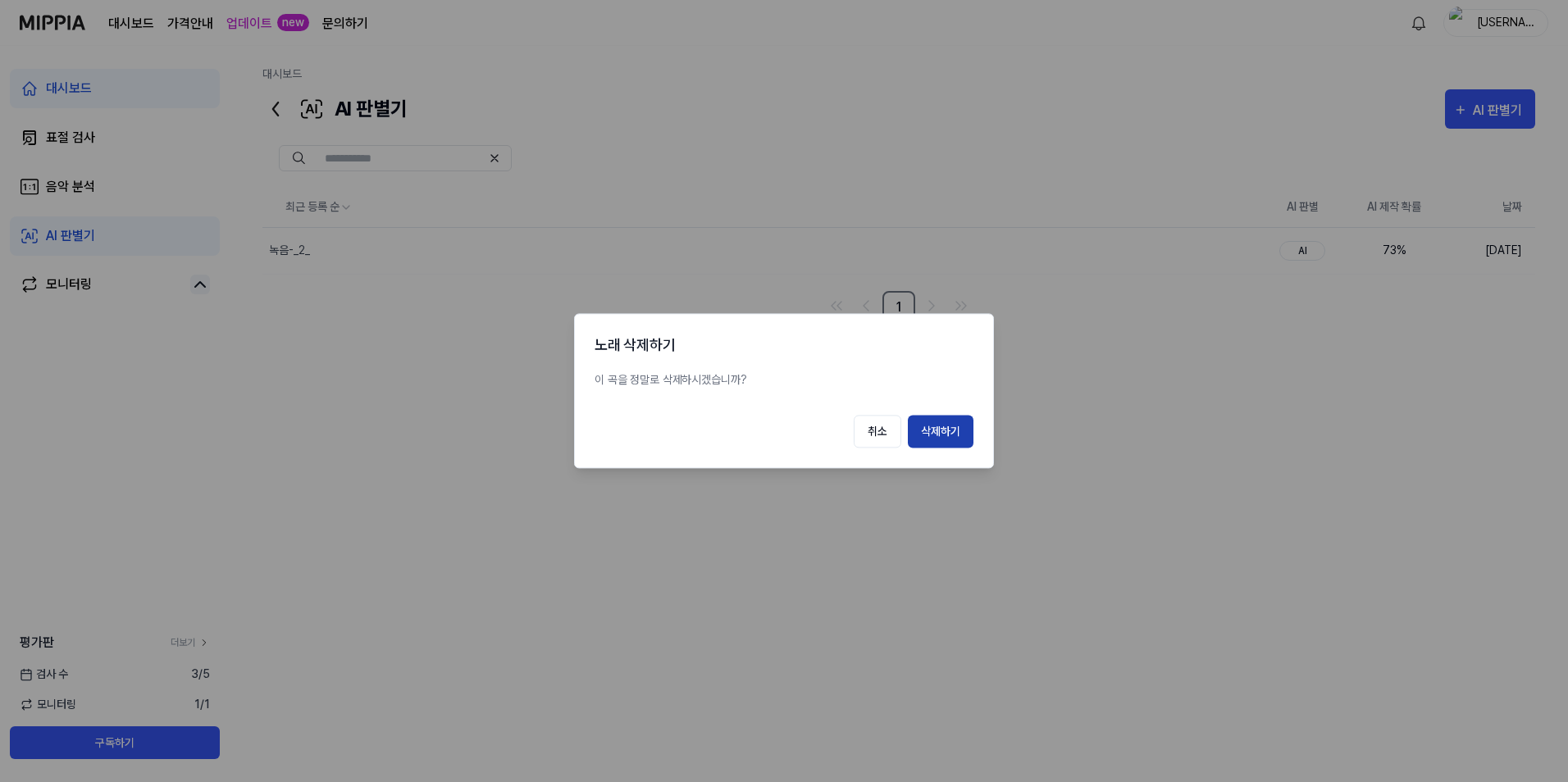 click on "삭제하기" at bounding box center (941, 432) 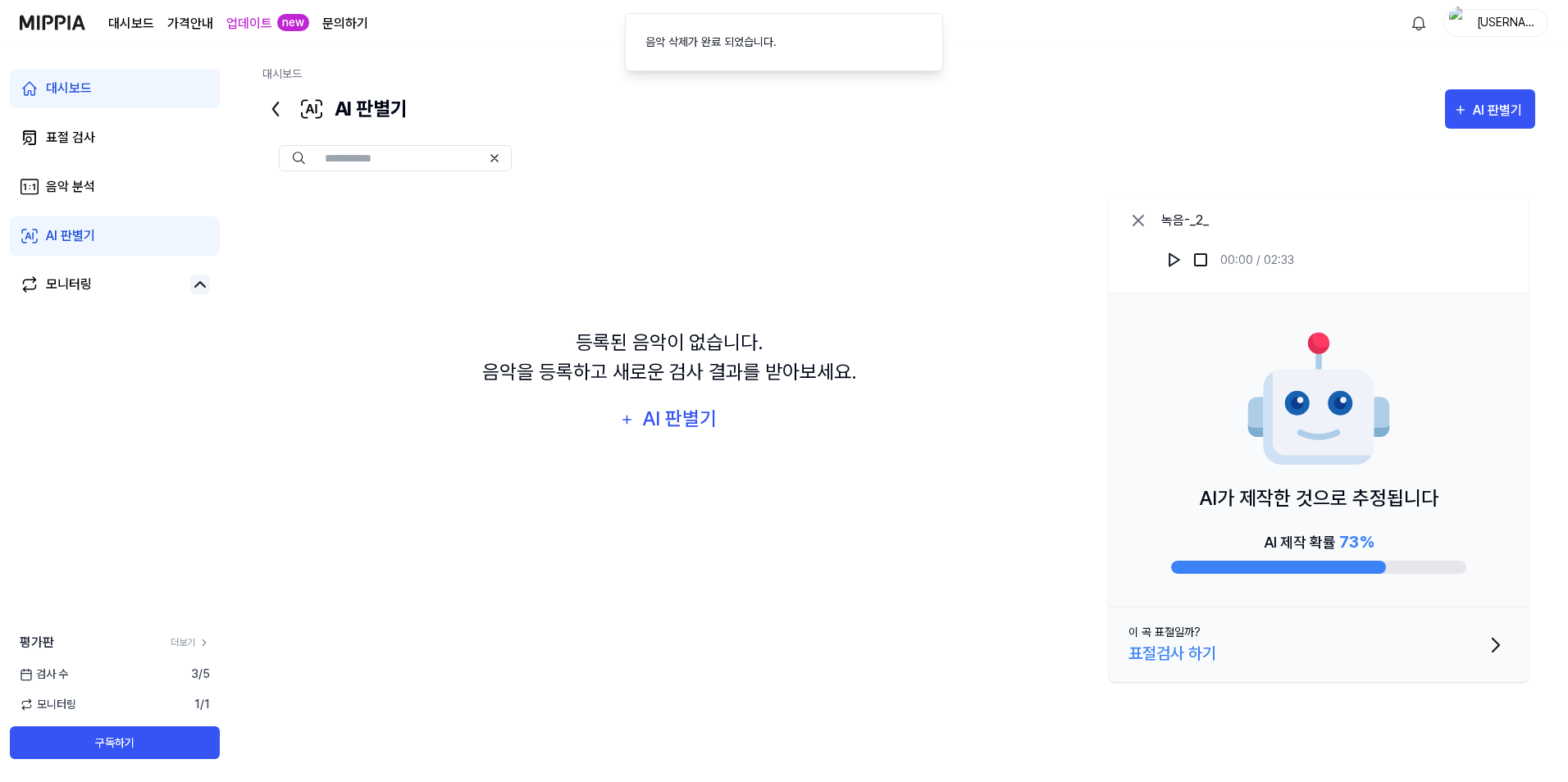 click 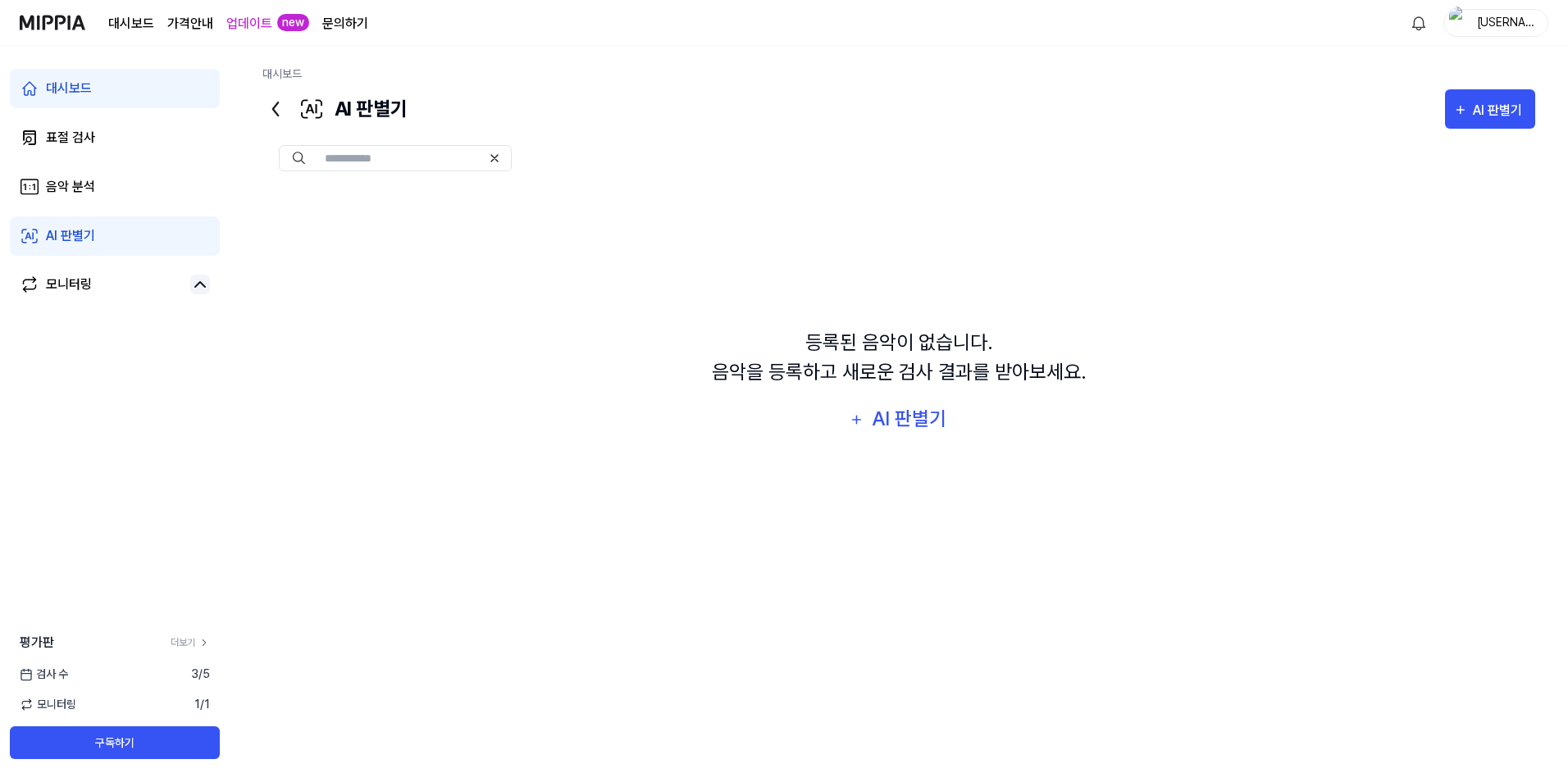 click on "업데이트" at bounding box center (249, 24) 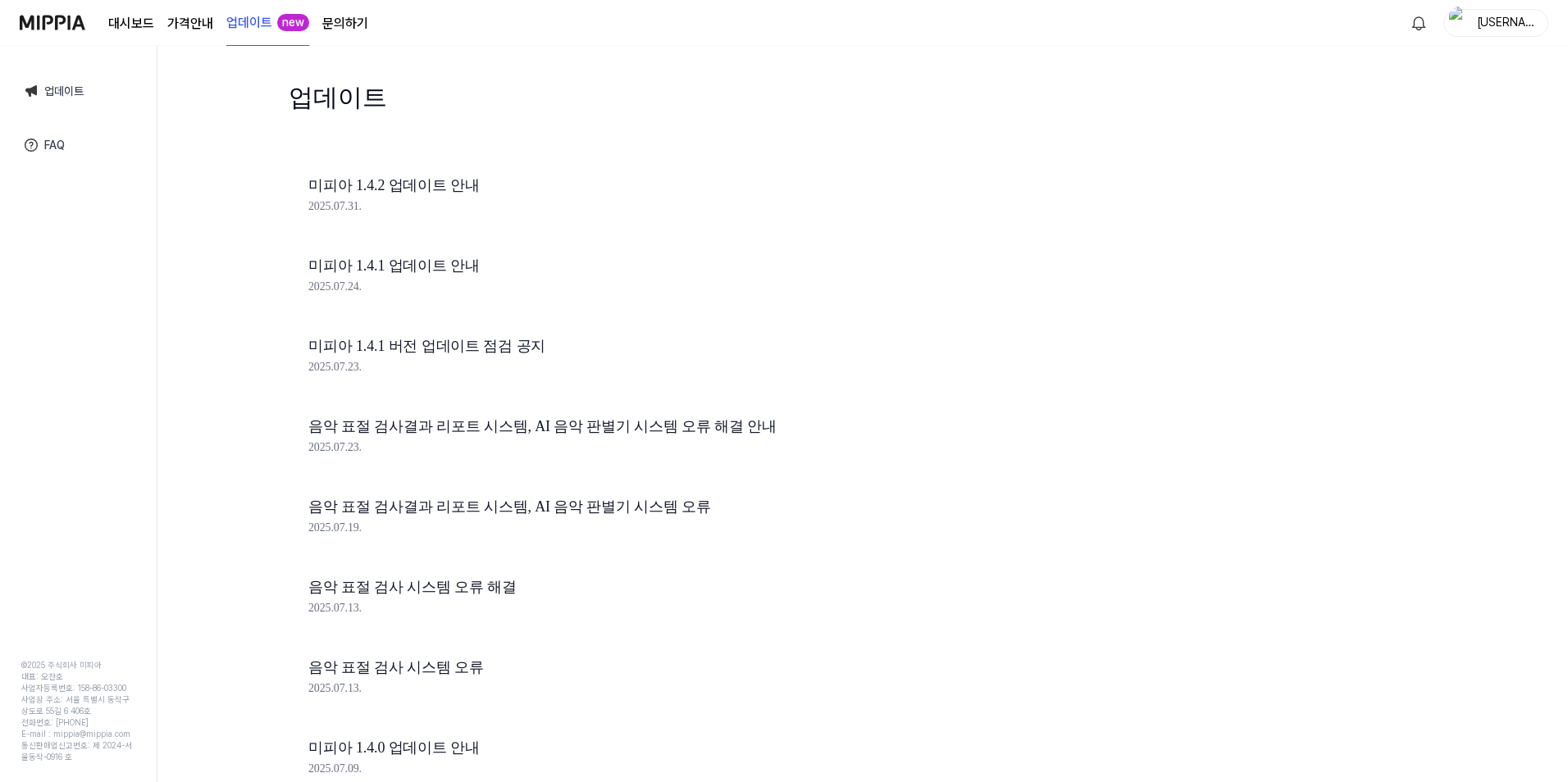 click on "가격안내" at bounding box center (190, 24) 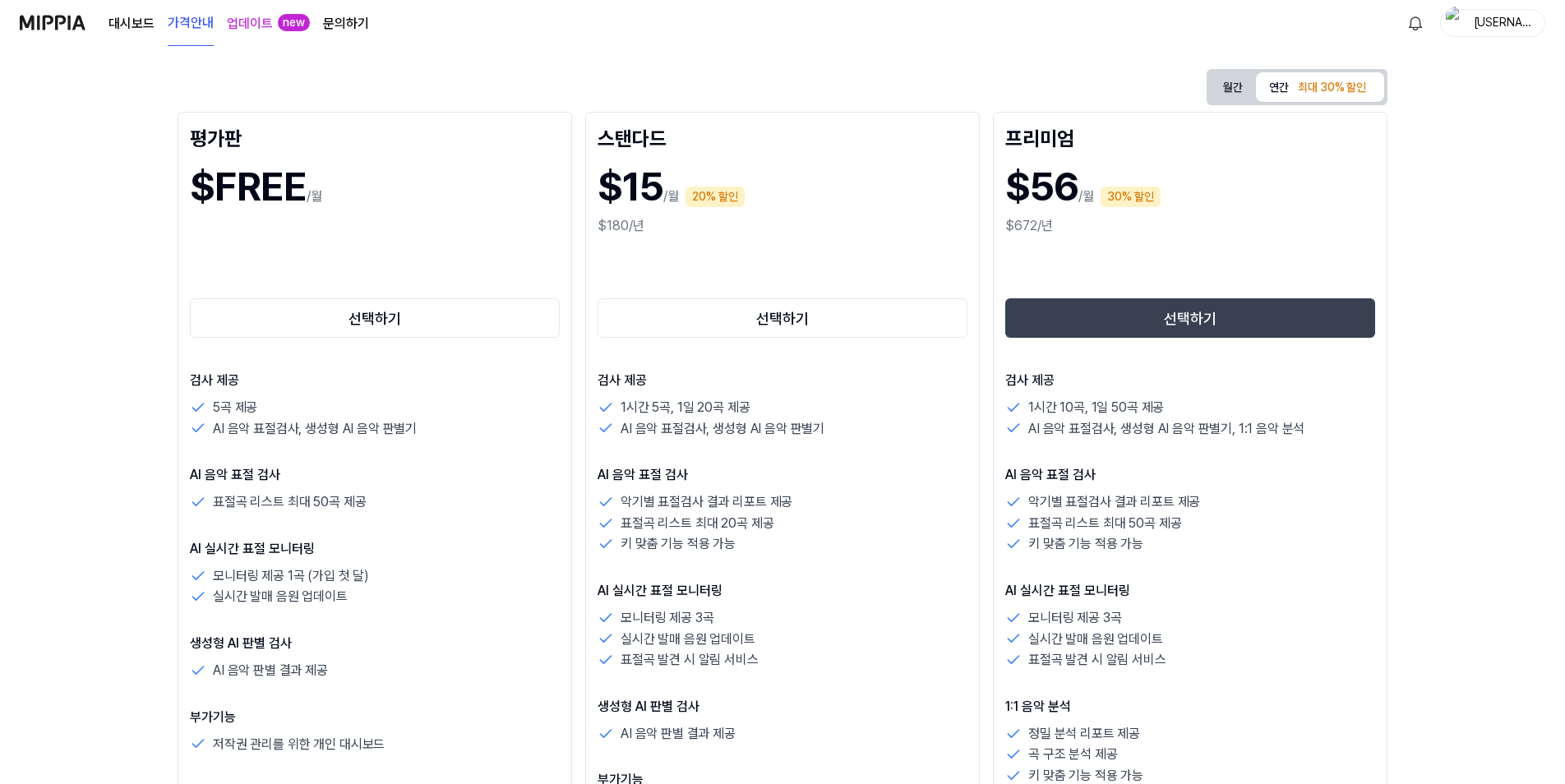 scroll, scrollTop: 164, scrollLeft: 0, axis: vertical 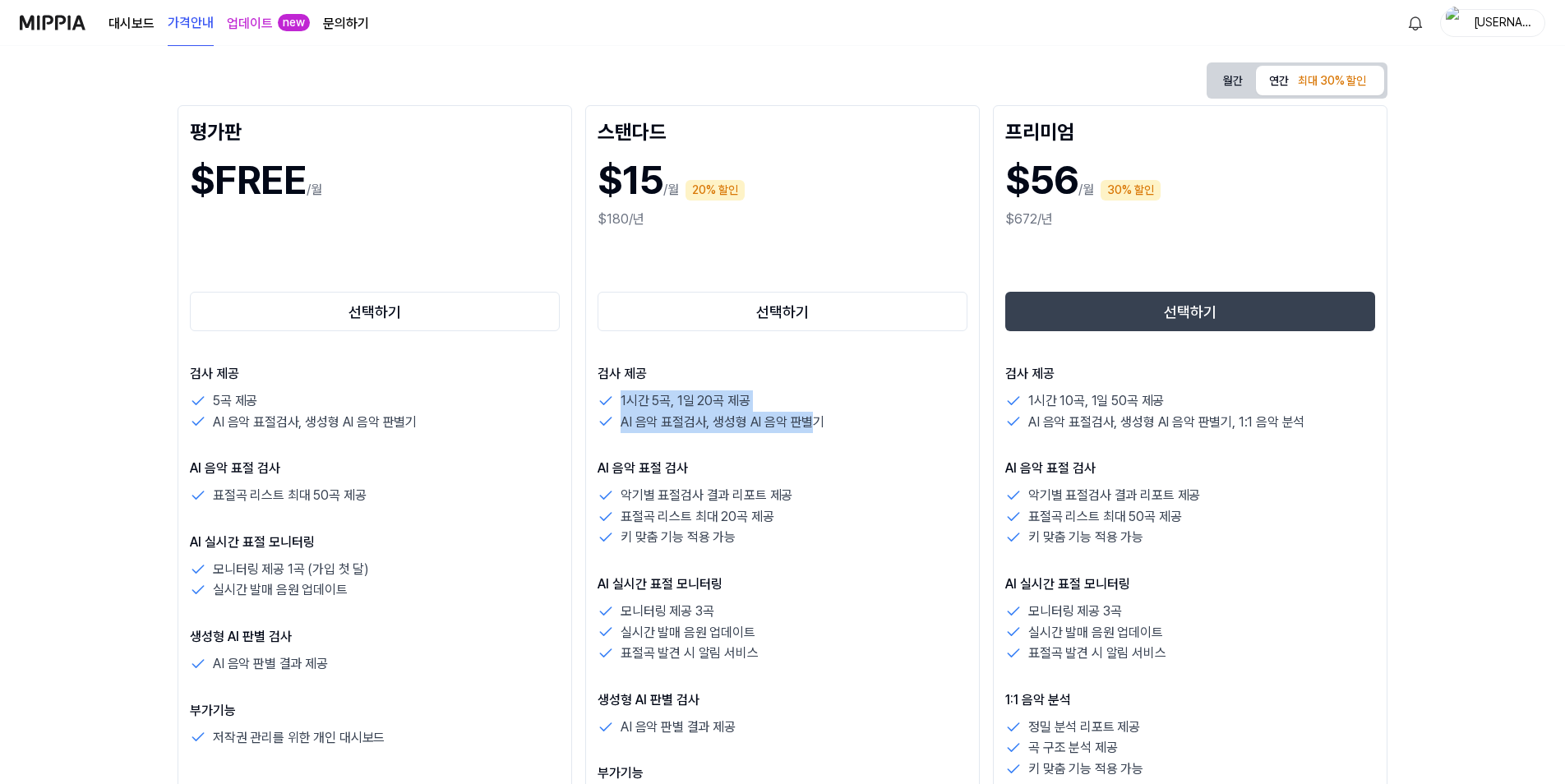 drag, startPoint x: 617, startPoint y: 402, endPoint x: 814, endPoint y: 423, distance: 198.11613 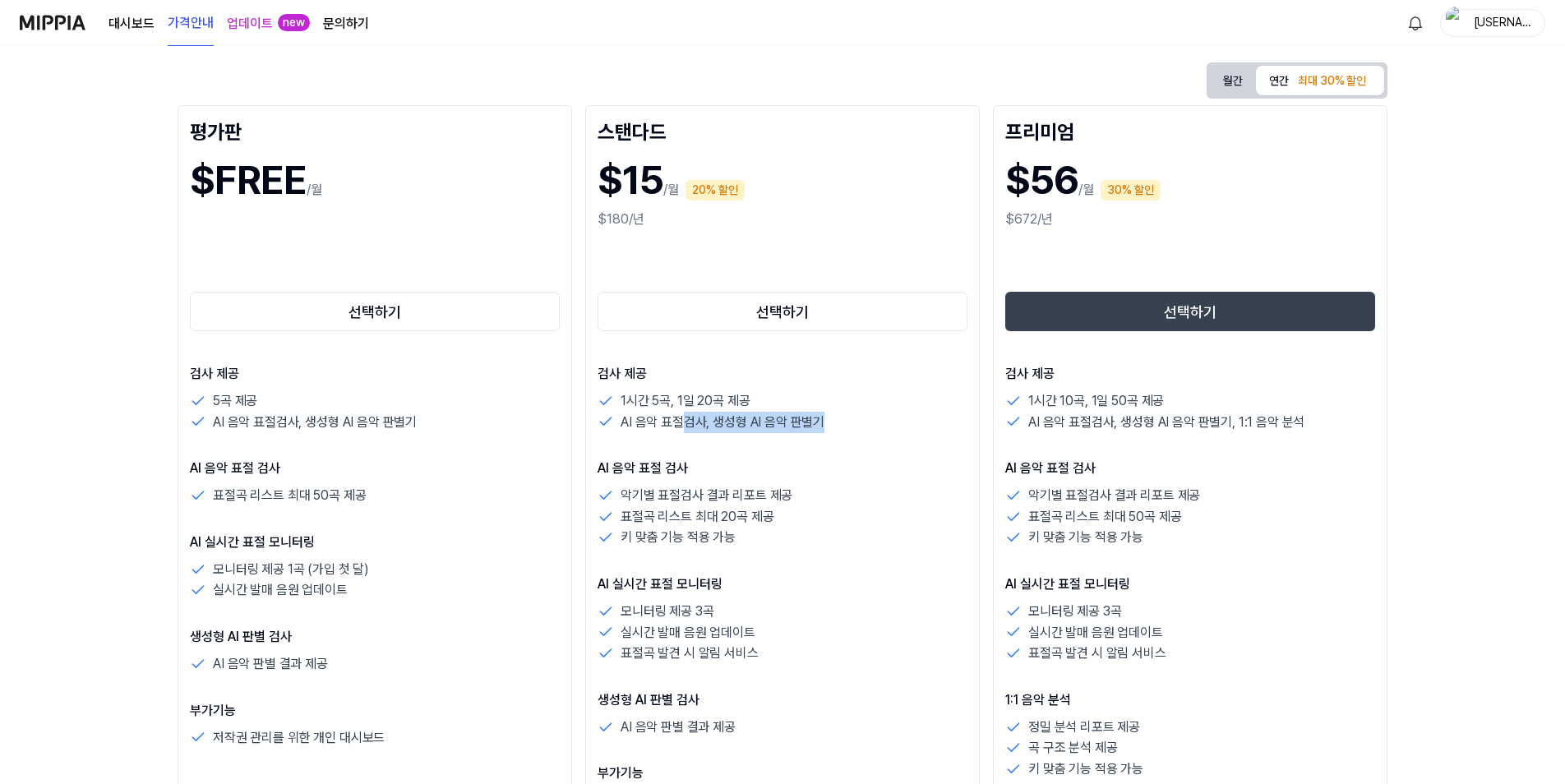 drag, startPoint x: 837, startPoint y: 431, endPoint x: 678, endPoint y: 413, distance: 160.01562 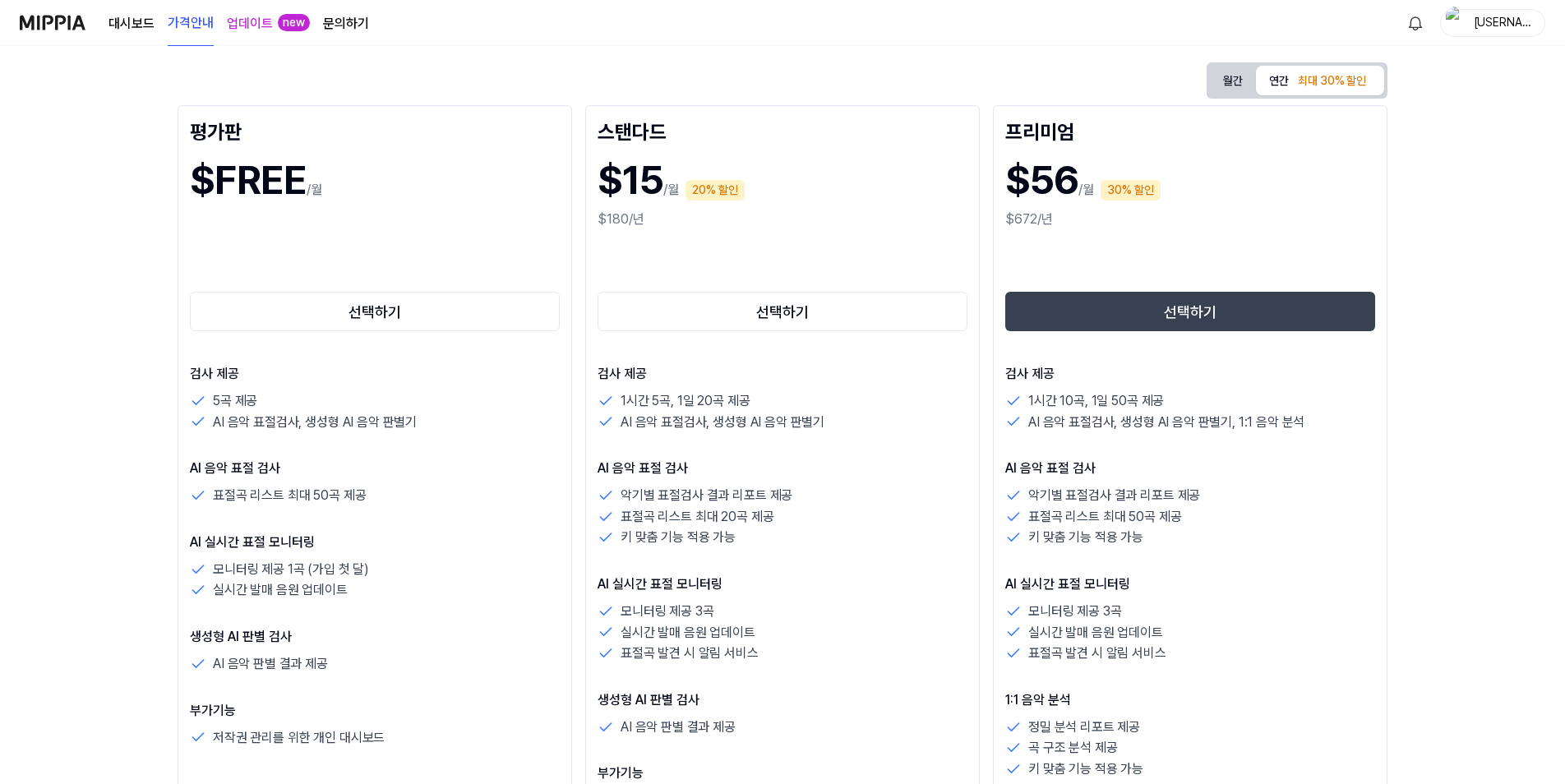 drag, startPoint x: 678, startPoint y: 413, endPoint x: 890, endPoint y: 475, distance: 220.8801 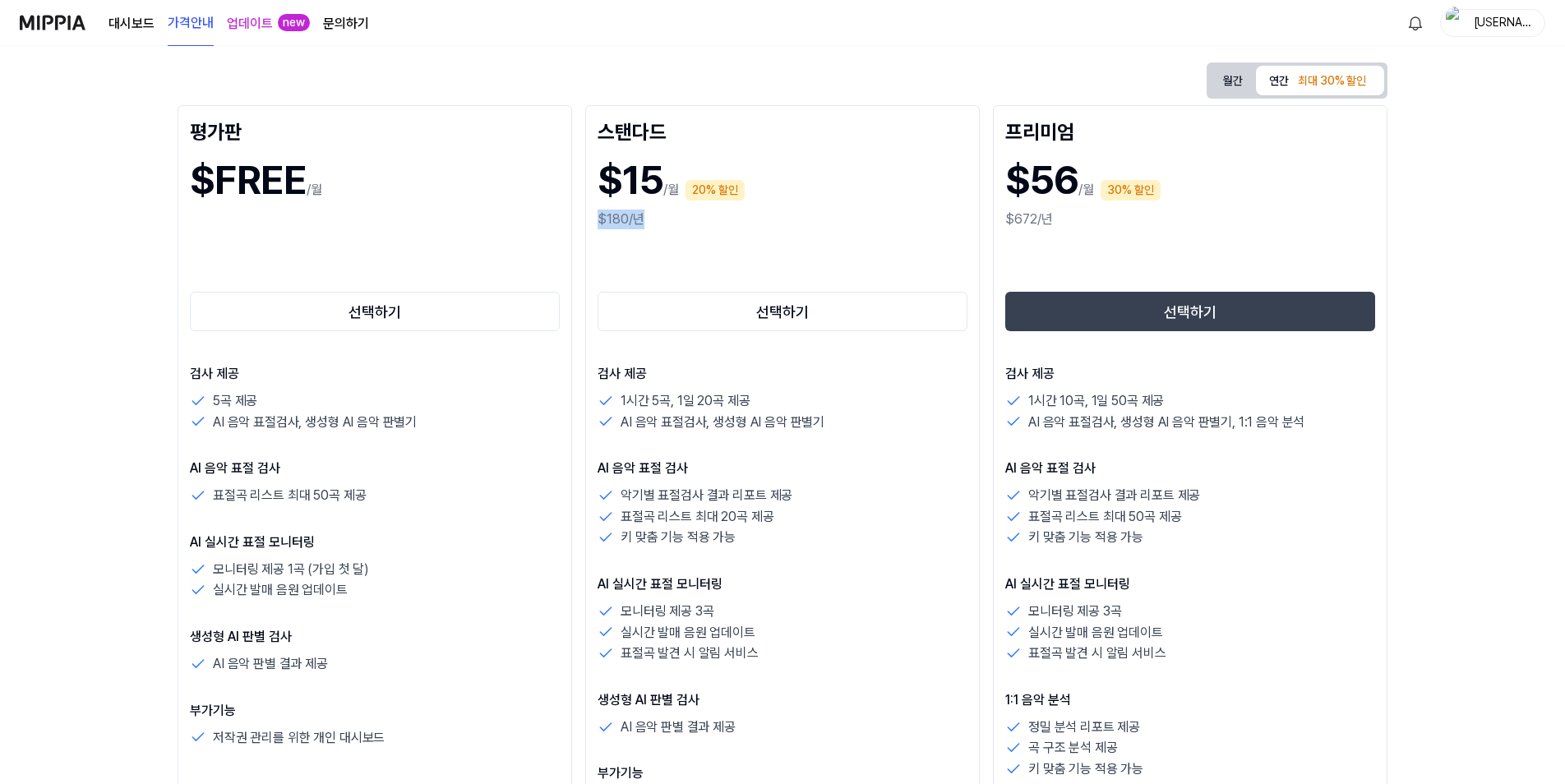 drag, startPoint x: 656, startPoint y: 224, endPoint x: 597, endPoint y: 223, distance: 59.00847 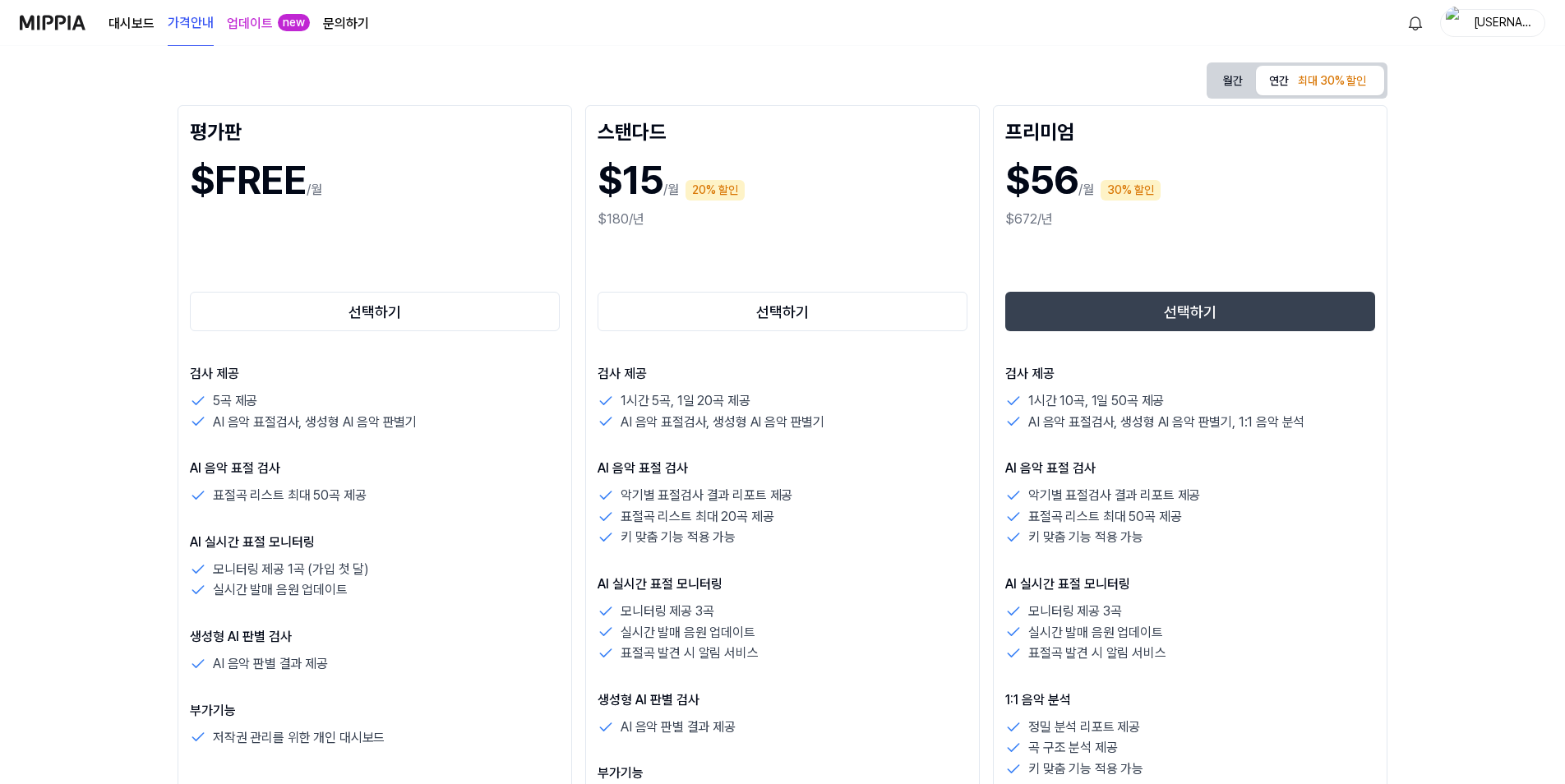 drag, startPoint x: 597, startPoint y: 223, endPoint x: 484, endPoint y: 406, distance: 215.07673 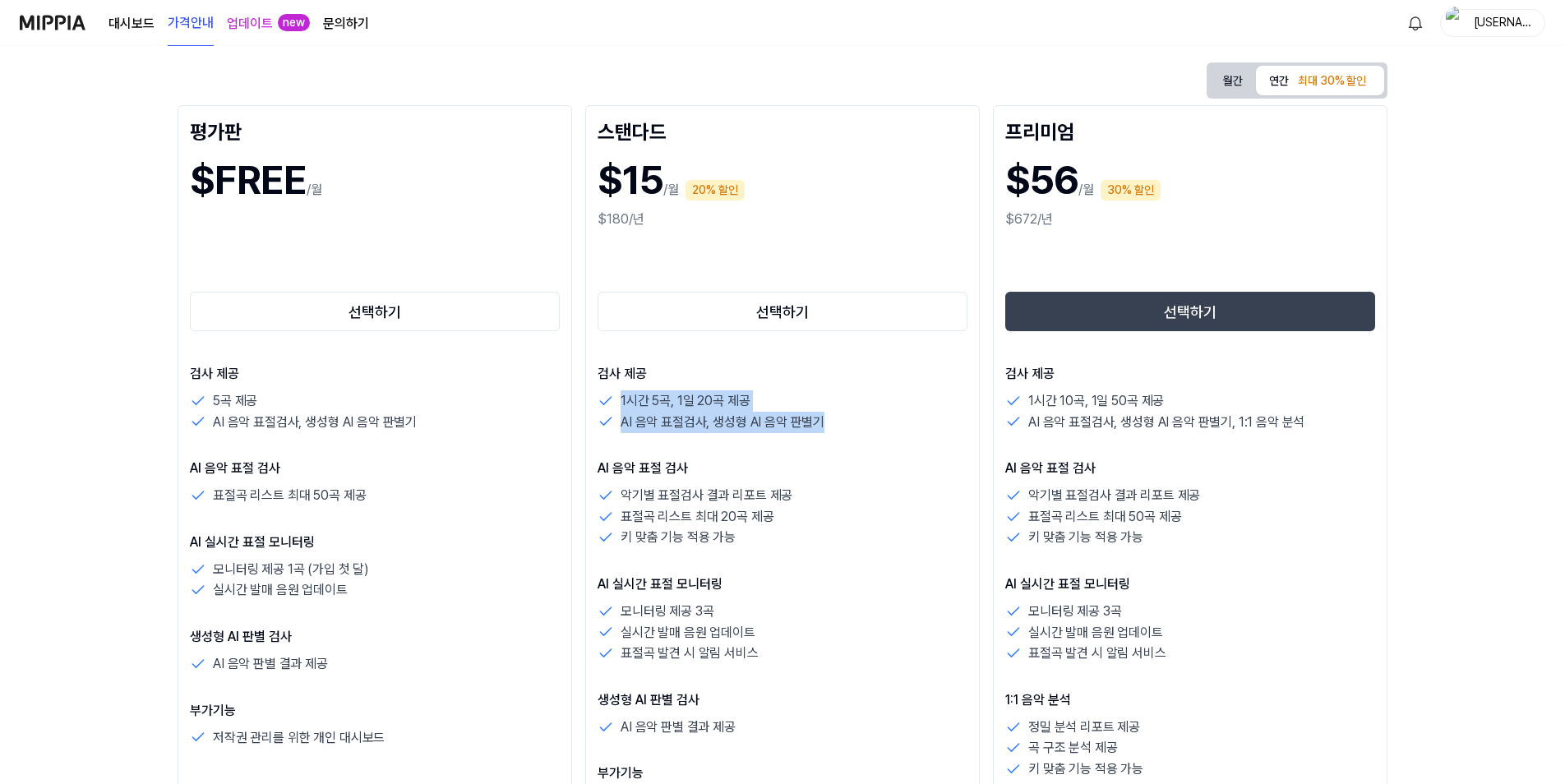 drag, startPoint x: 858, startPoint y: 417, endPoint x: 604, endPoint y: 401, distance: 254.50344 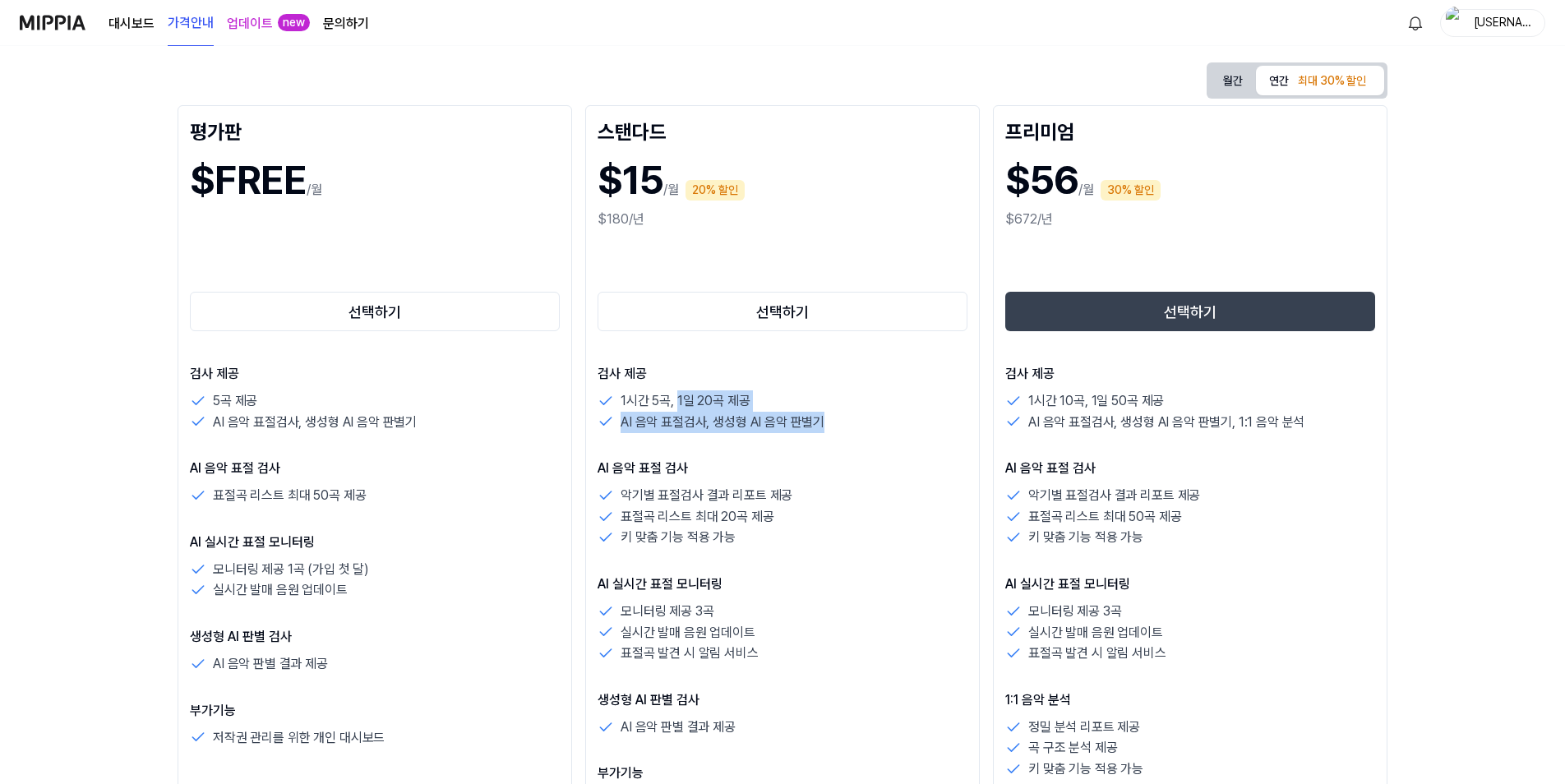 drag, startPoint x: 844, startPoint y: 421, endPoint x: 676, endPoint y: 405, distance: 168.76018 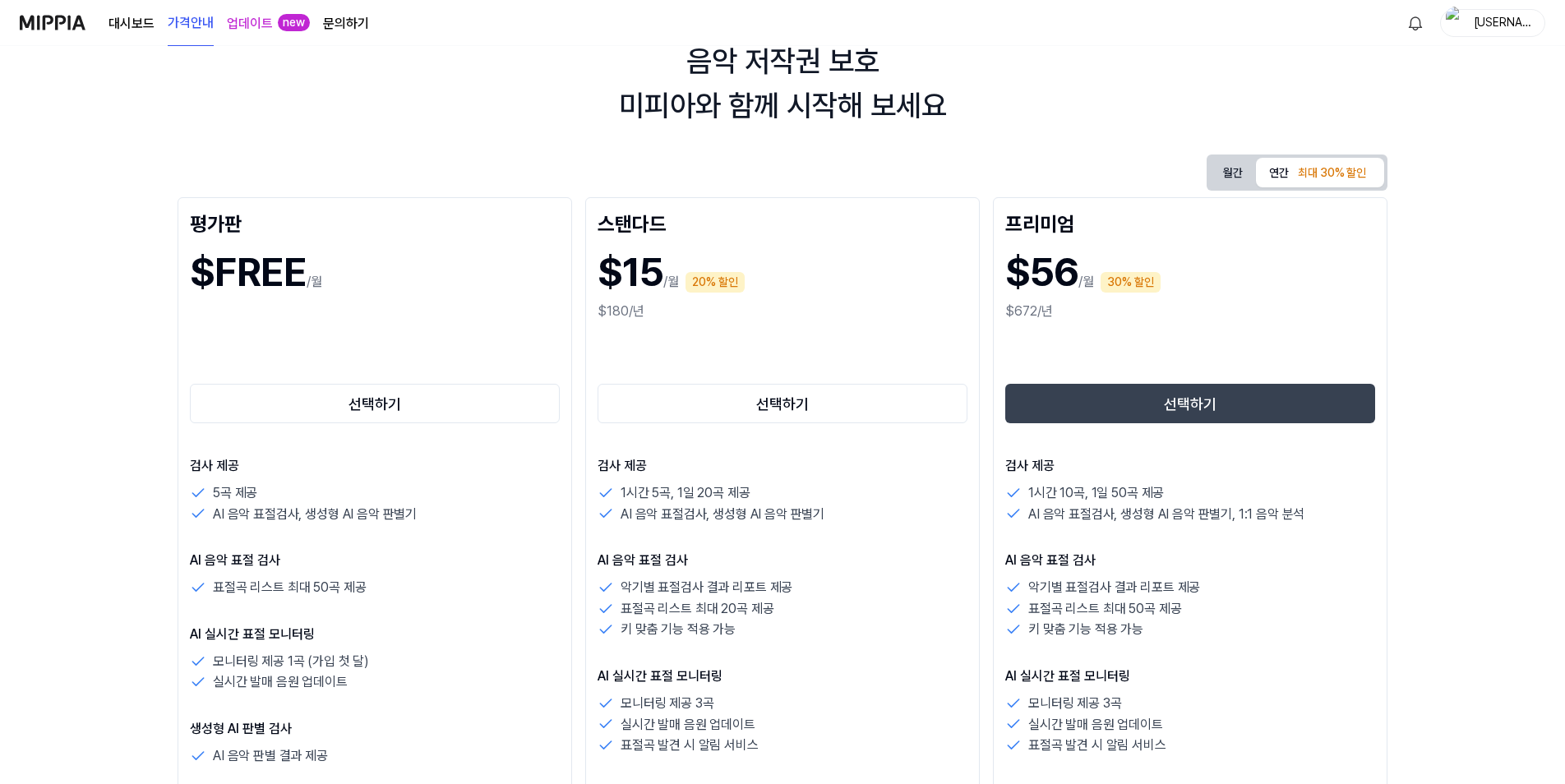 scroll, scrollTop: 0, scrollLeft: 0, axis: both 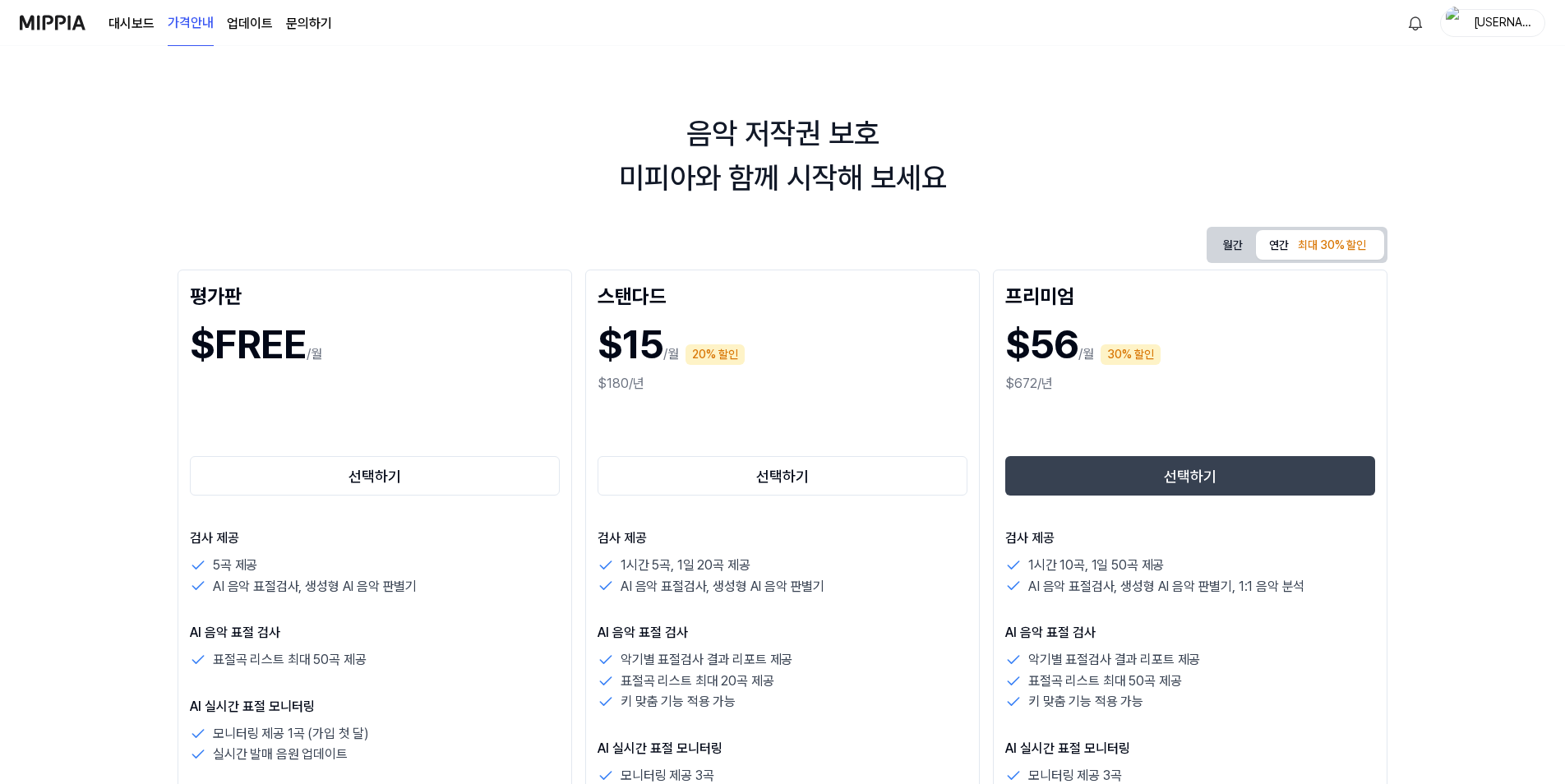 click at bounding box center (53, 22) 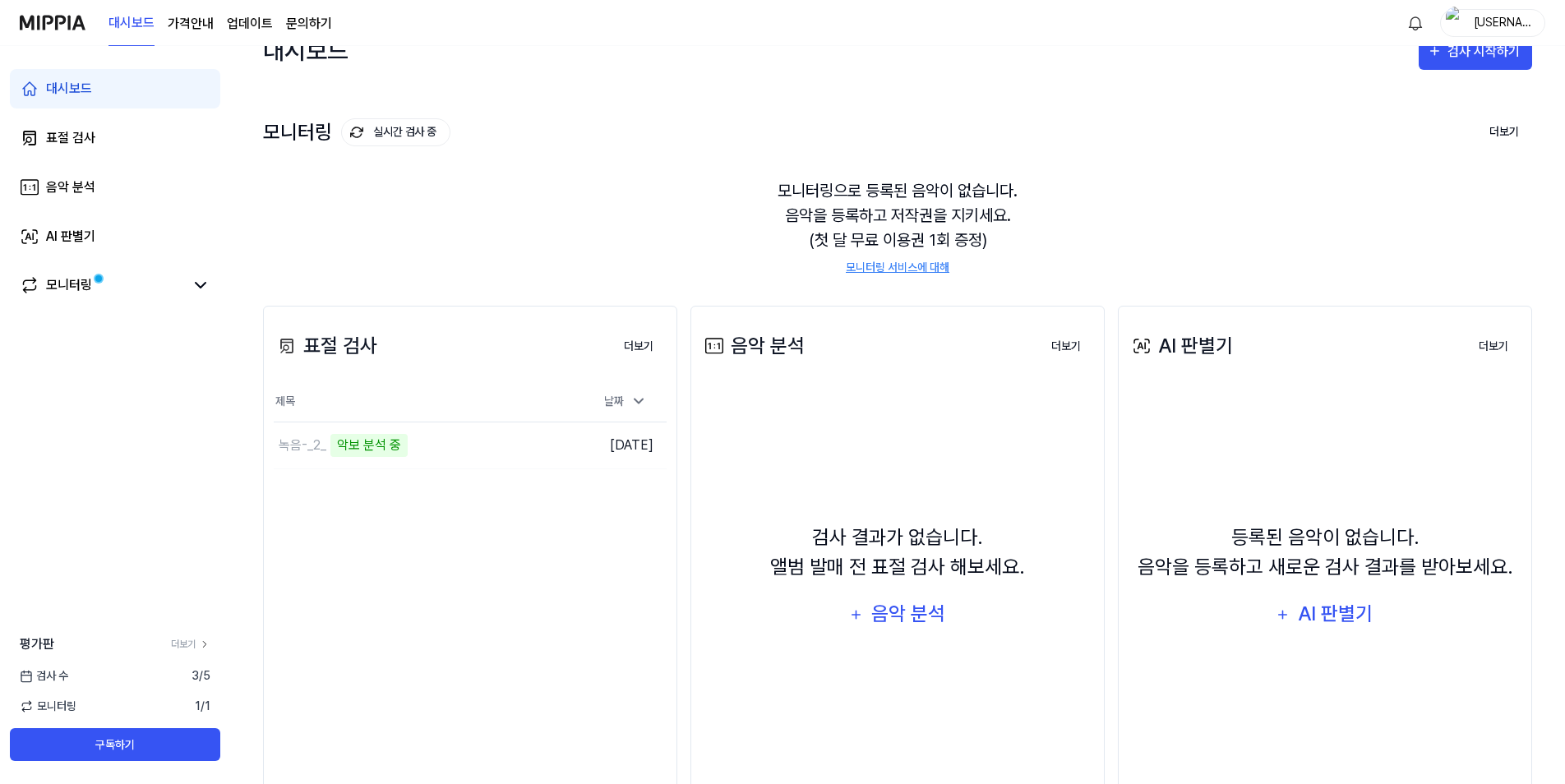 scroll, scrollTop: 0, scrollLeft: 0, axis: both 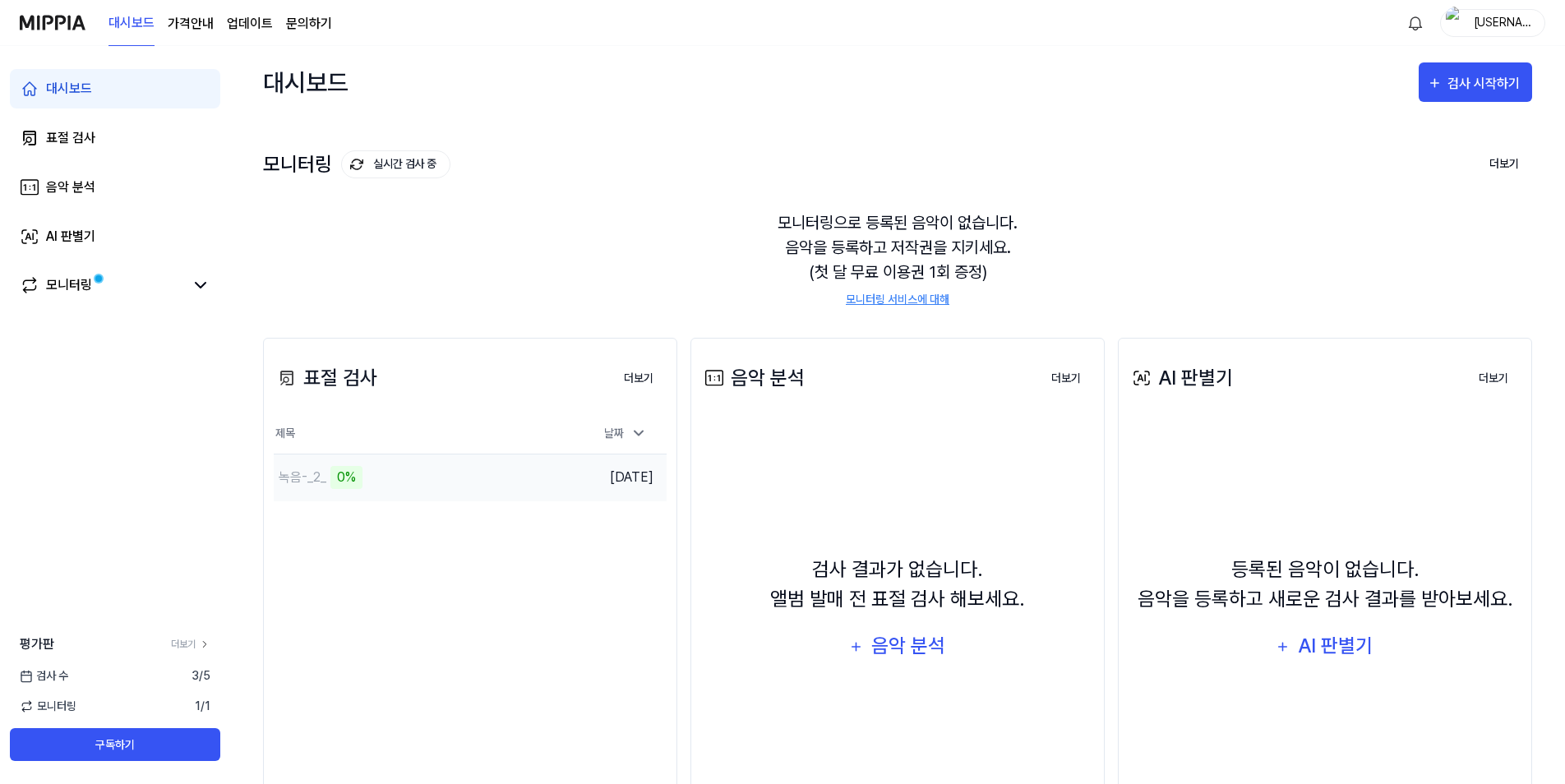 click on "녹음-_2_  0%" at bounding box center (421, 477) 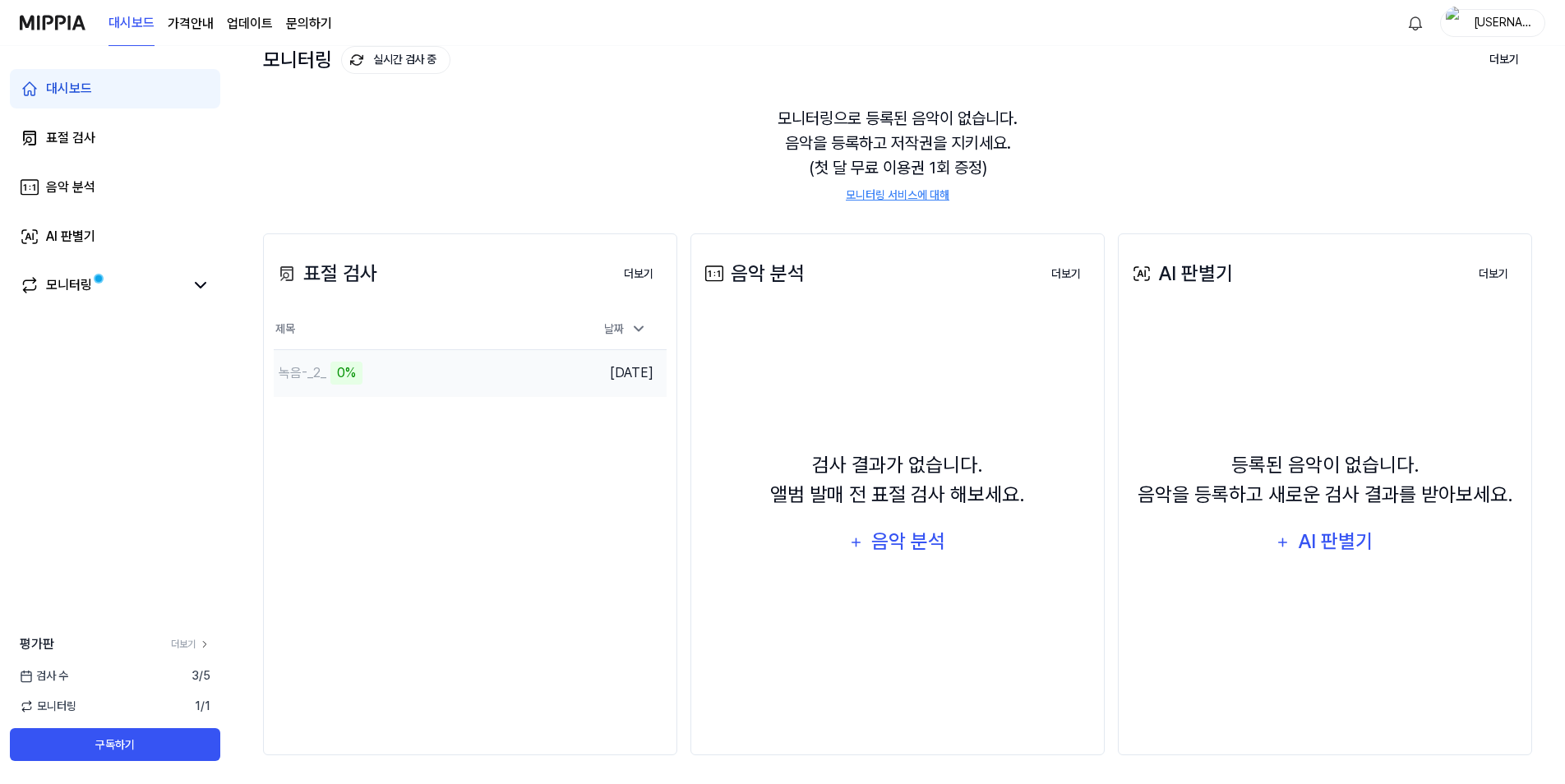 scroll, scrollTop: 108, scrollLeft: 0, axis: vertical 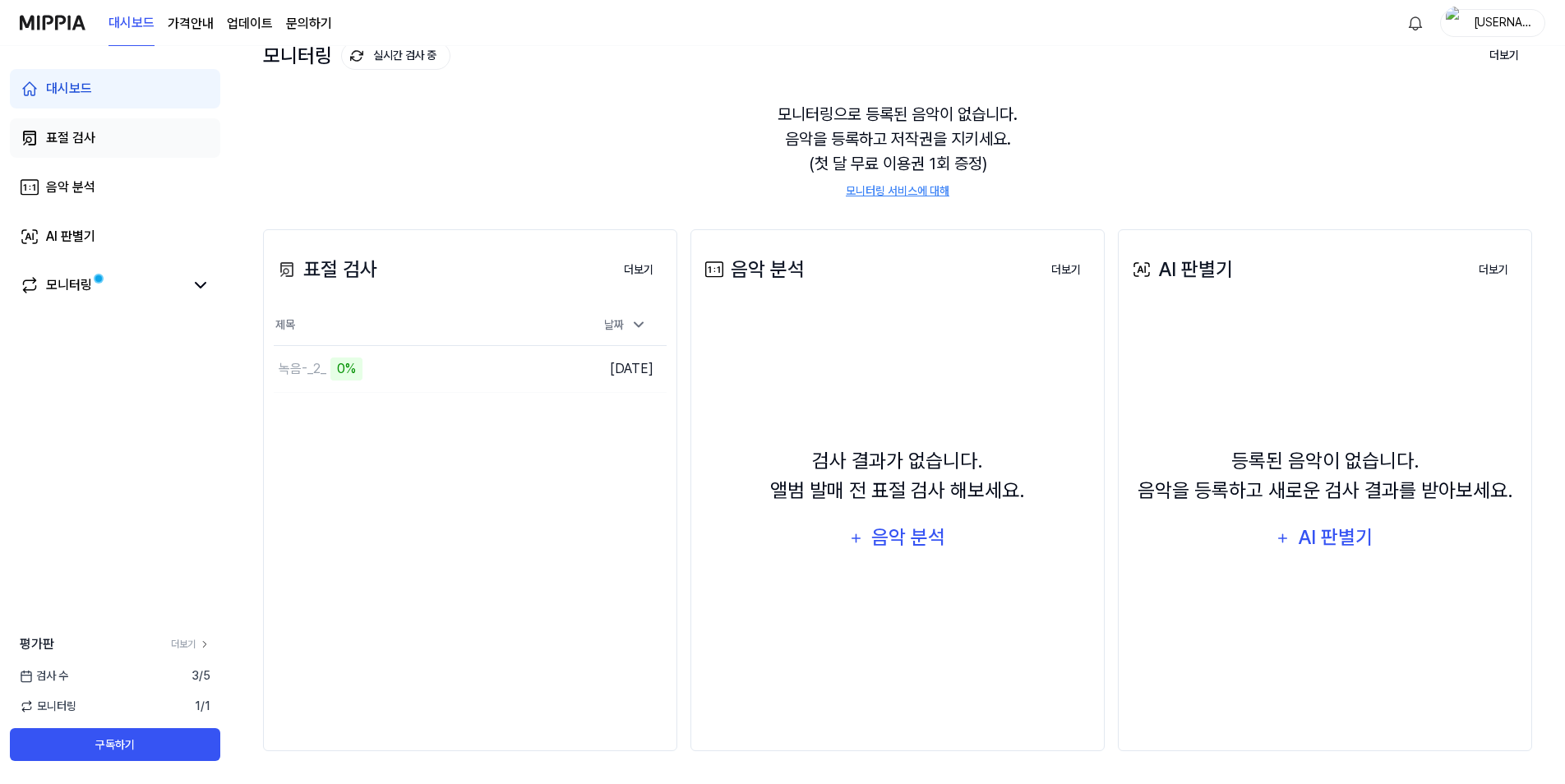 click on "표절 검사" at bounding box center (71, 138) 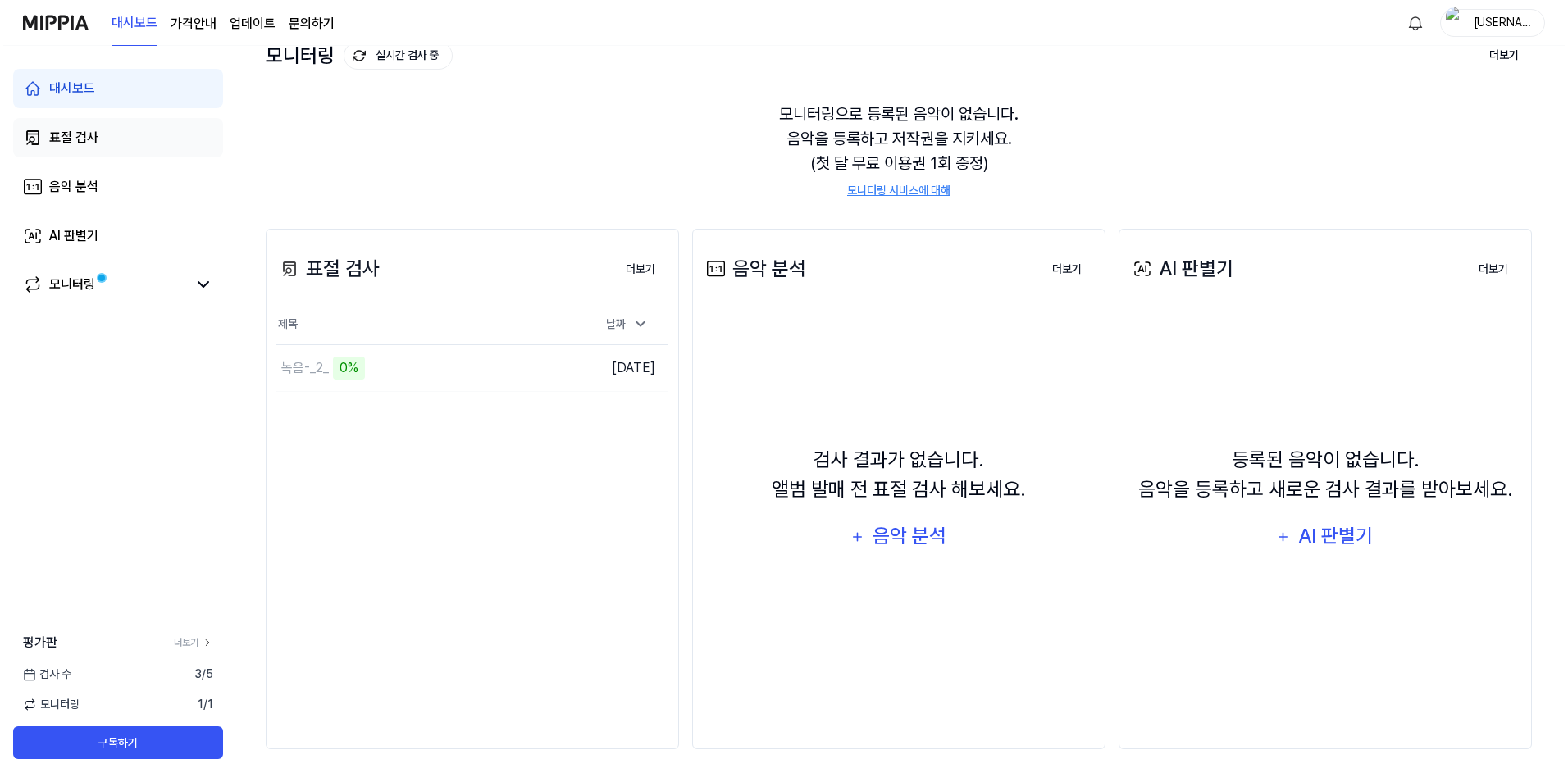 scroll, scrollTop: 0, scrollLeft: 0, axis: both 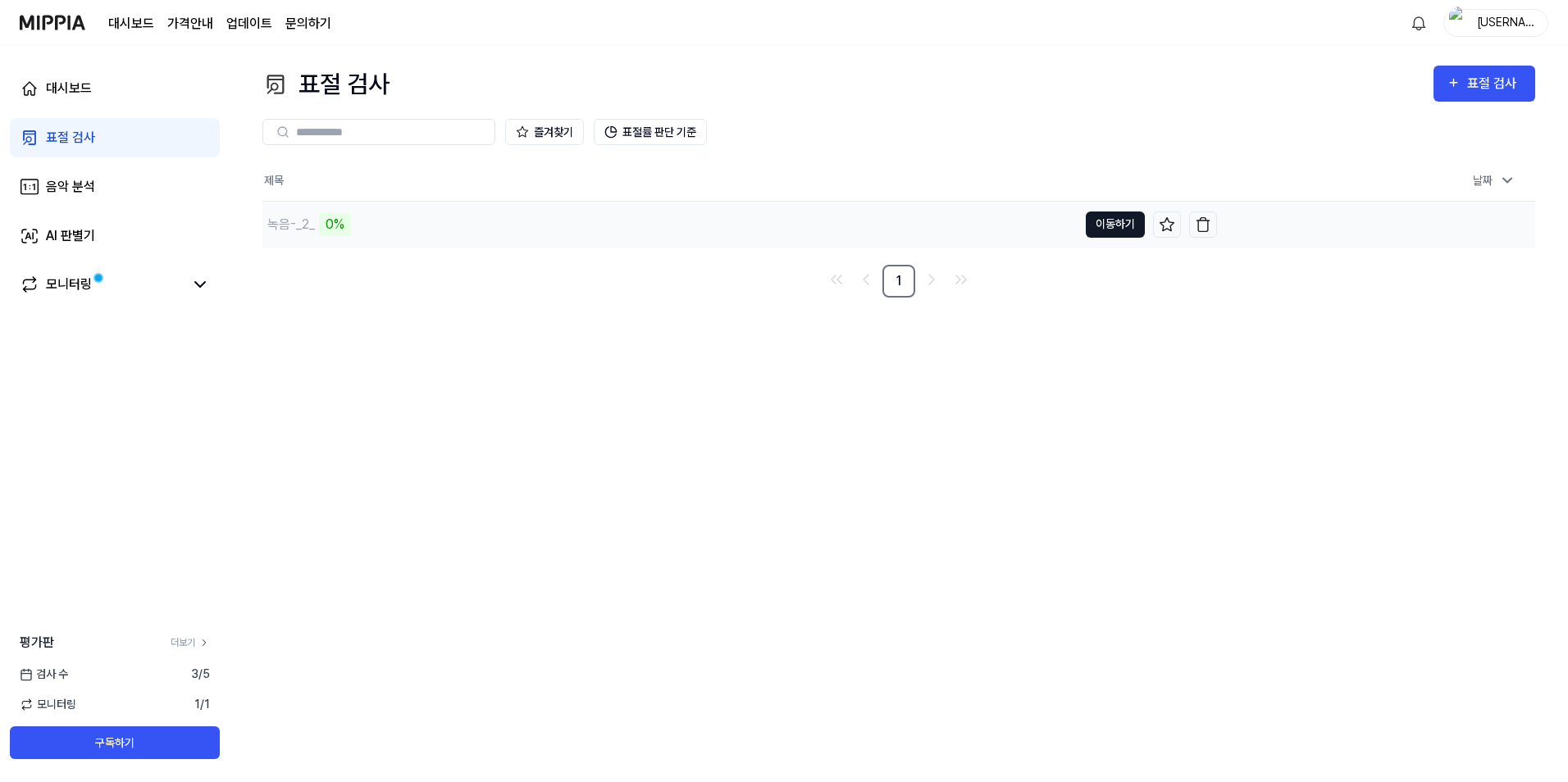 click on "이동하기" at bounding box center [1115, 225] 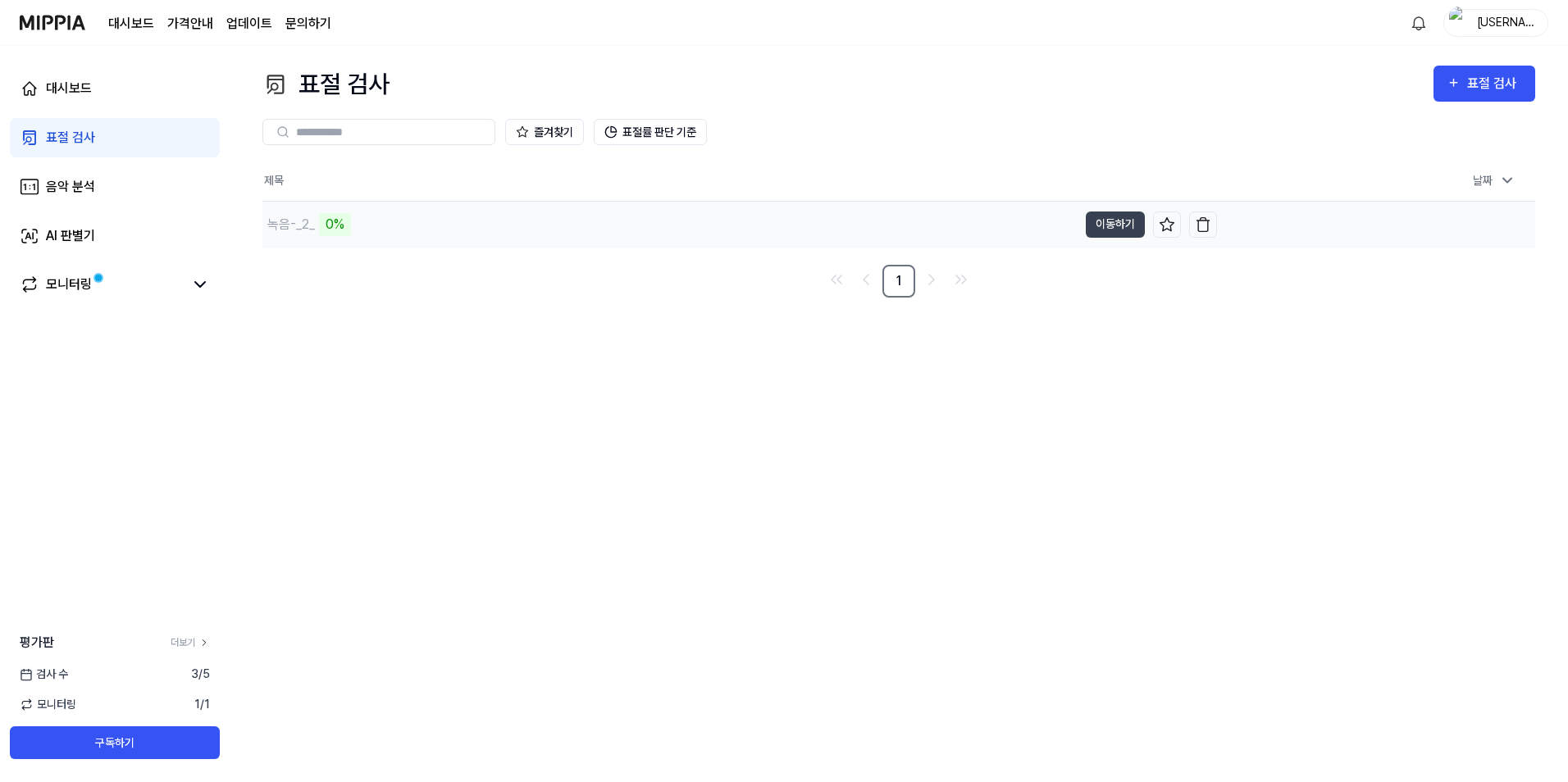 click on "0%" at bounding box center [335, 225] 